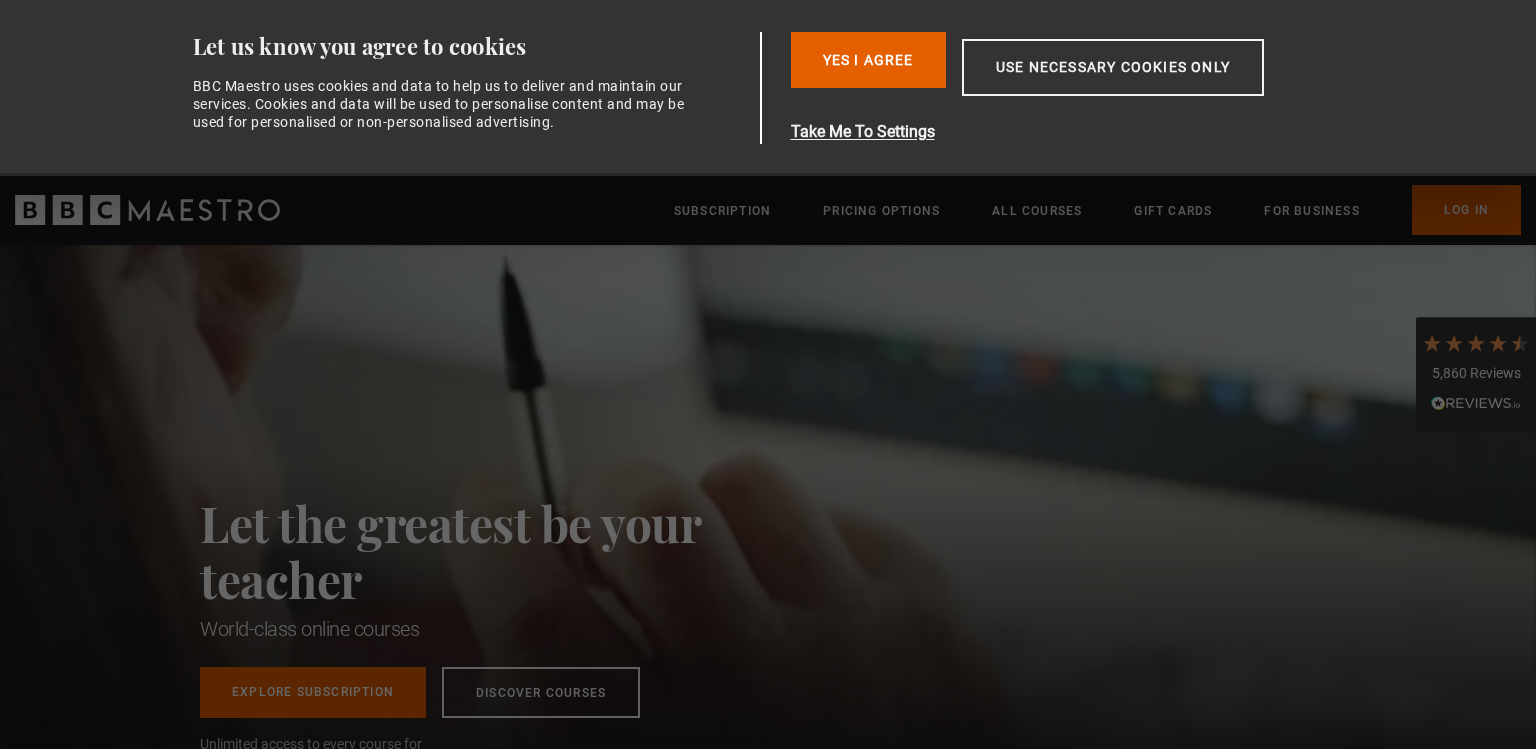 scroll, scrollTop: 0, scrollLeft: 0, axis: both 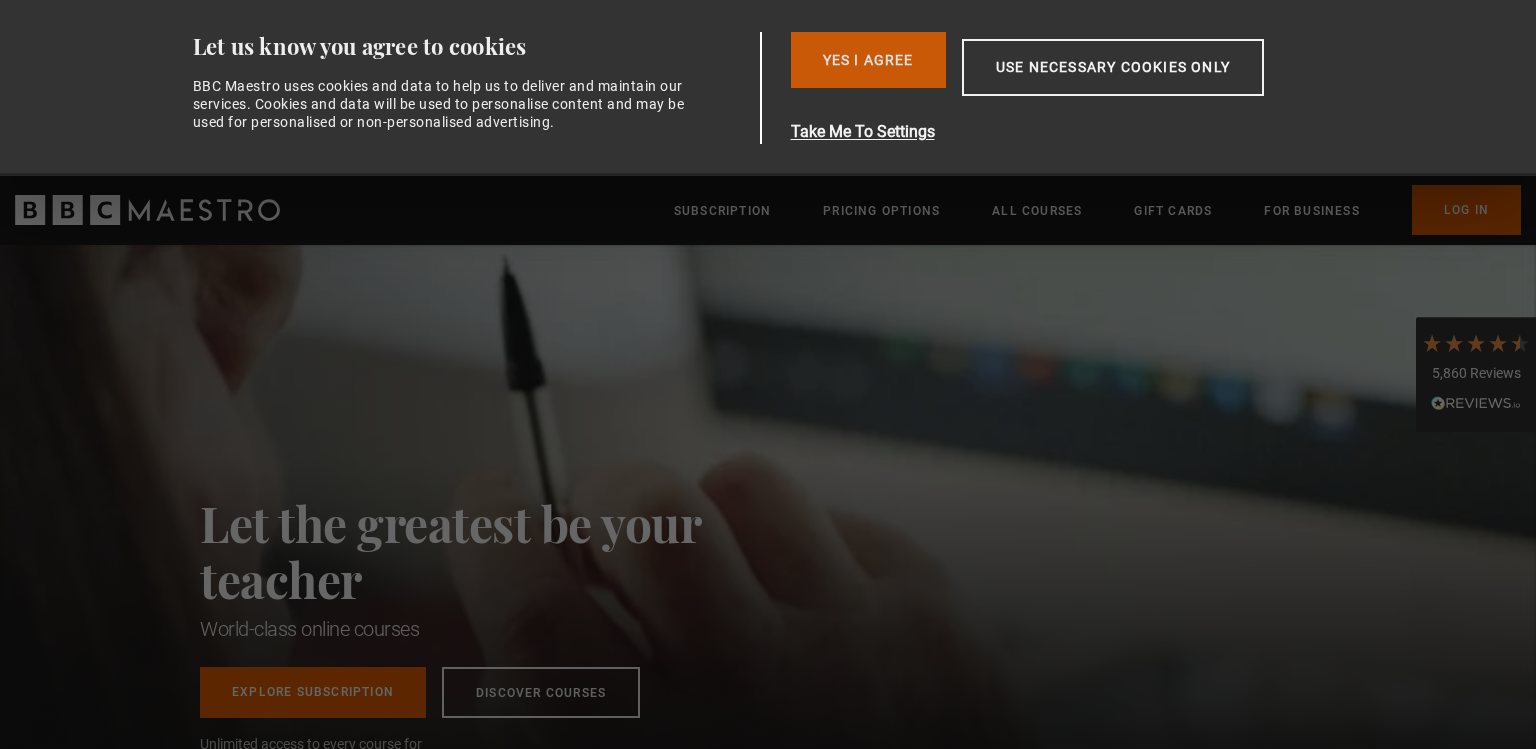 click on "Yes I Agree" at bounding box center (868, 60) 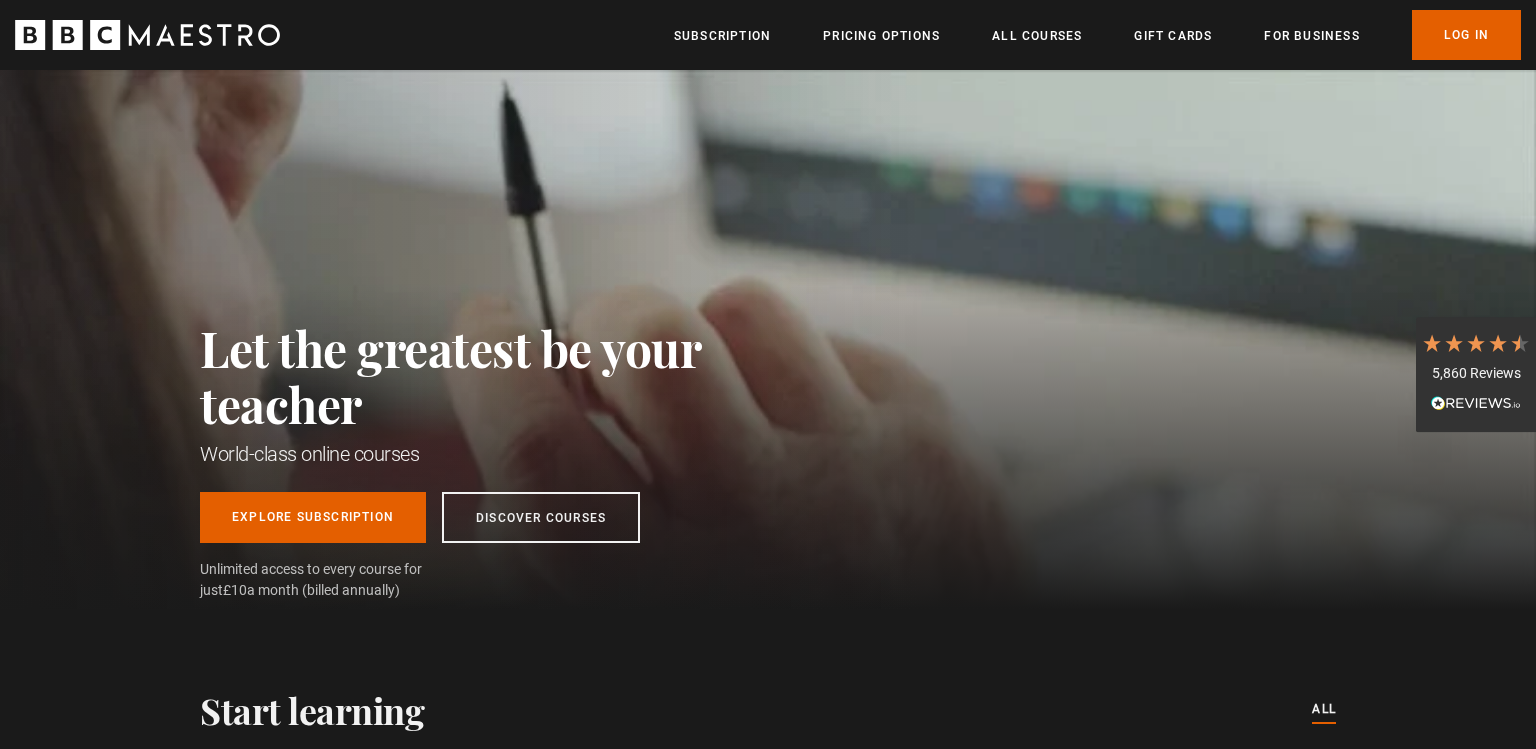 scroll, scrollTop: 0, scrollLeft: 1833, axis: horizontal 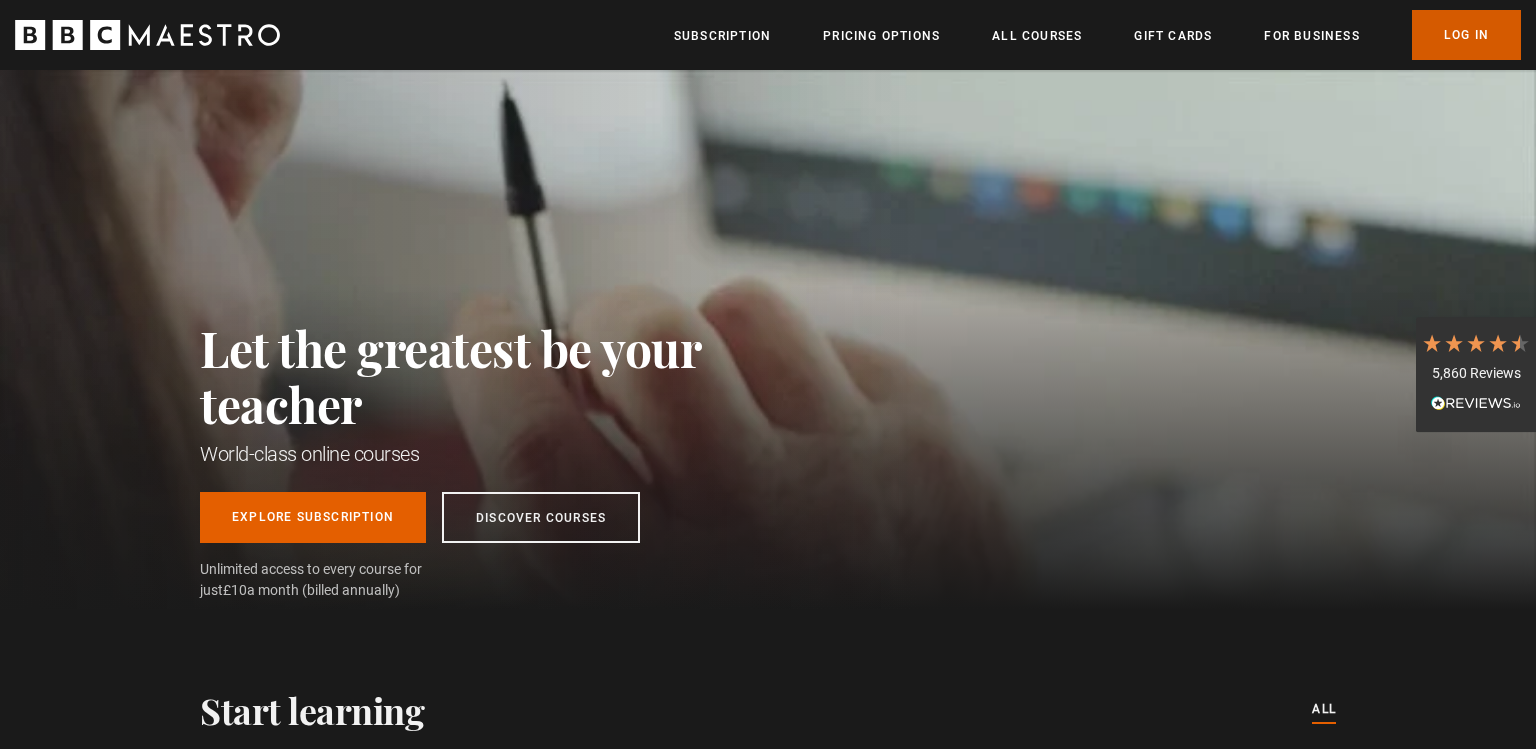 click on "Log In" at bounding box center [1466, 35] 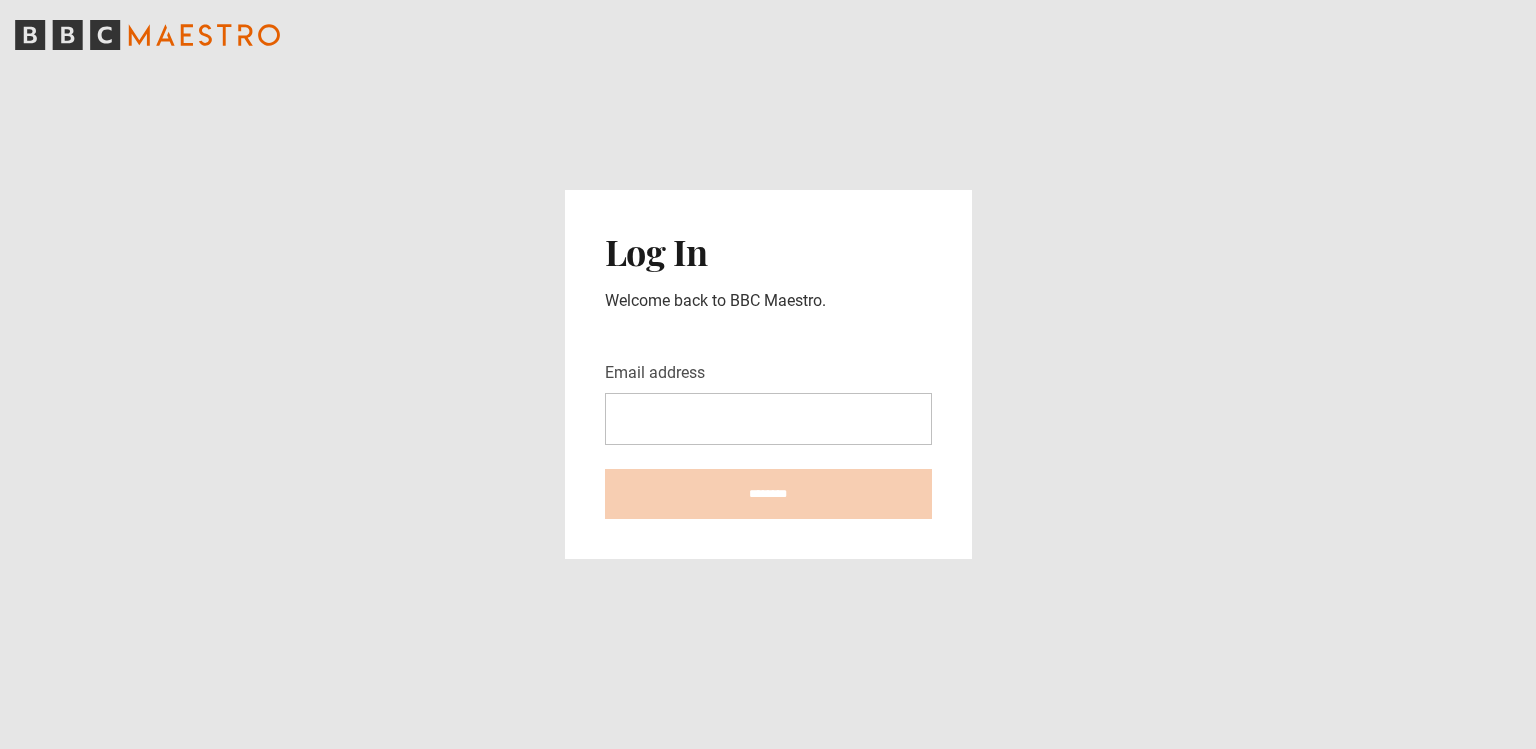 scroll, scrollTop: 0, scrollLeft: 0, axis: both 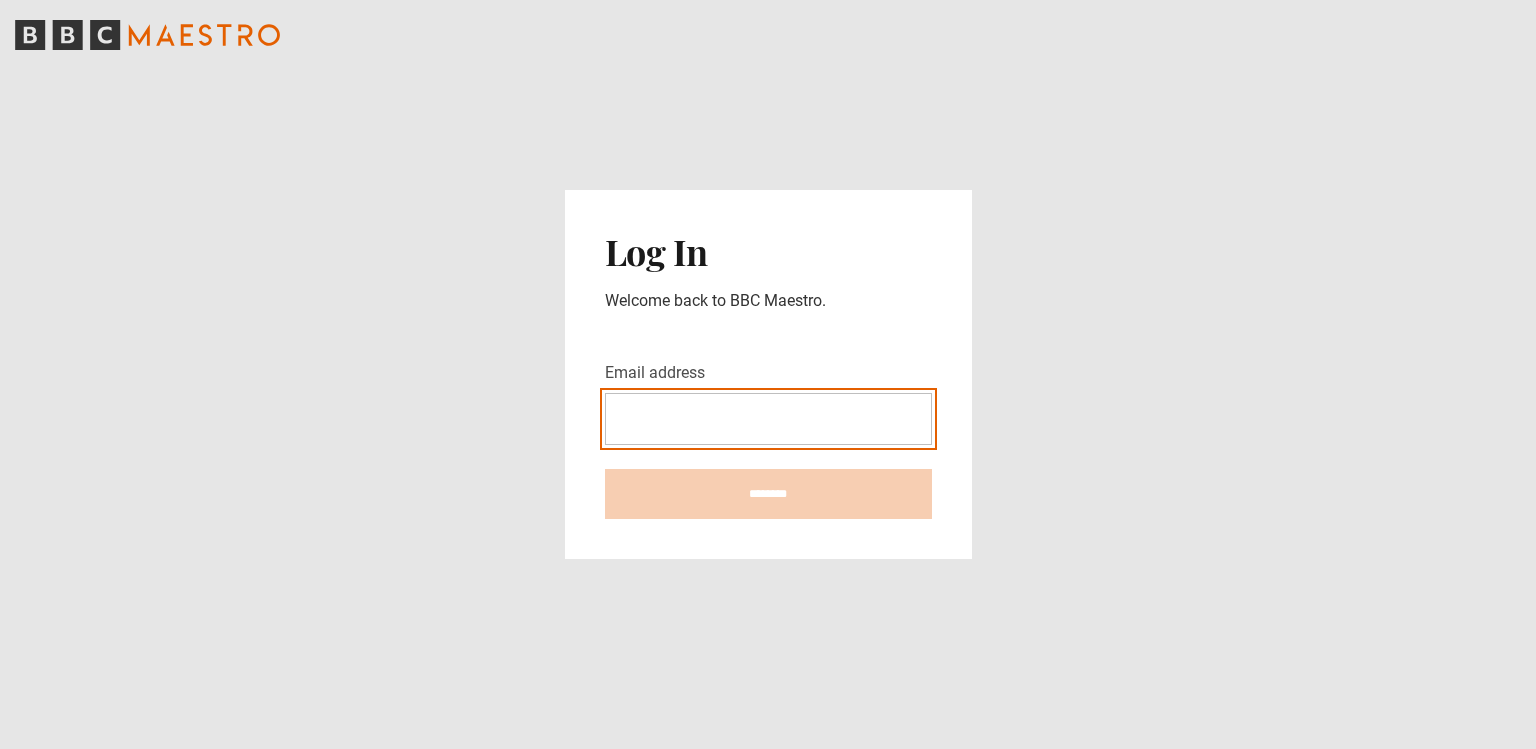 click on "Email address" at bounding box center [768, 419] 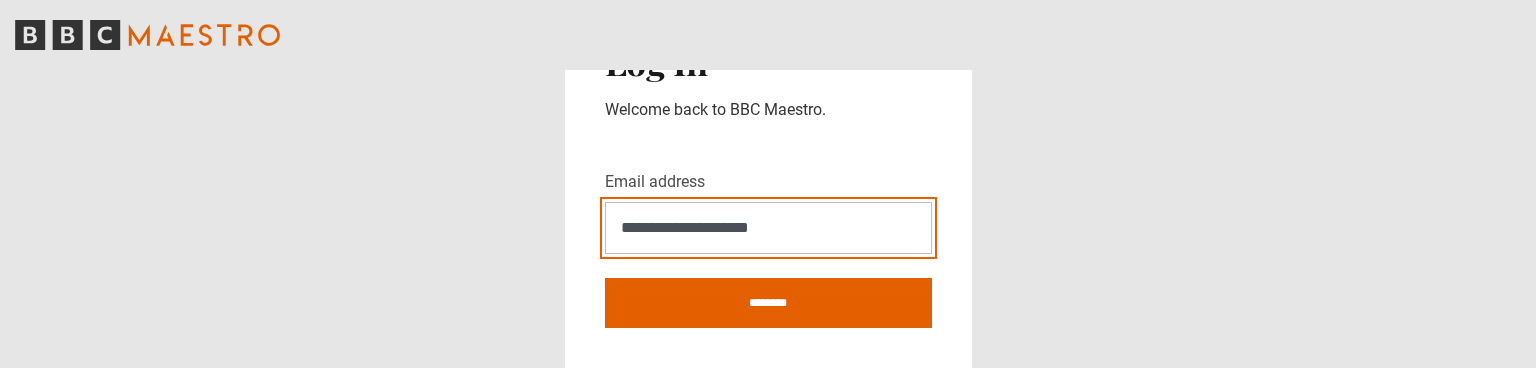 type on "**********" 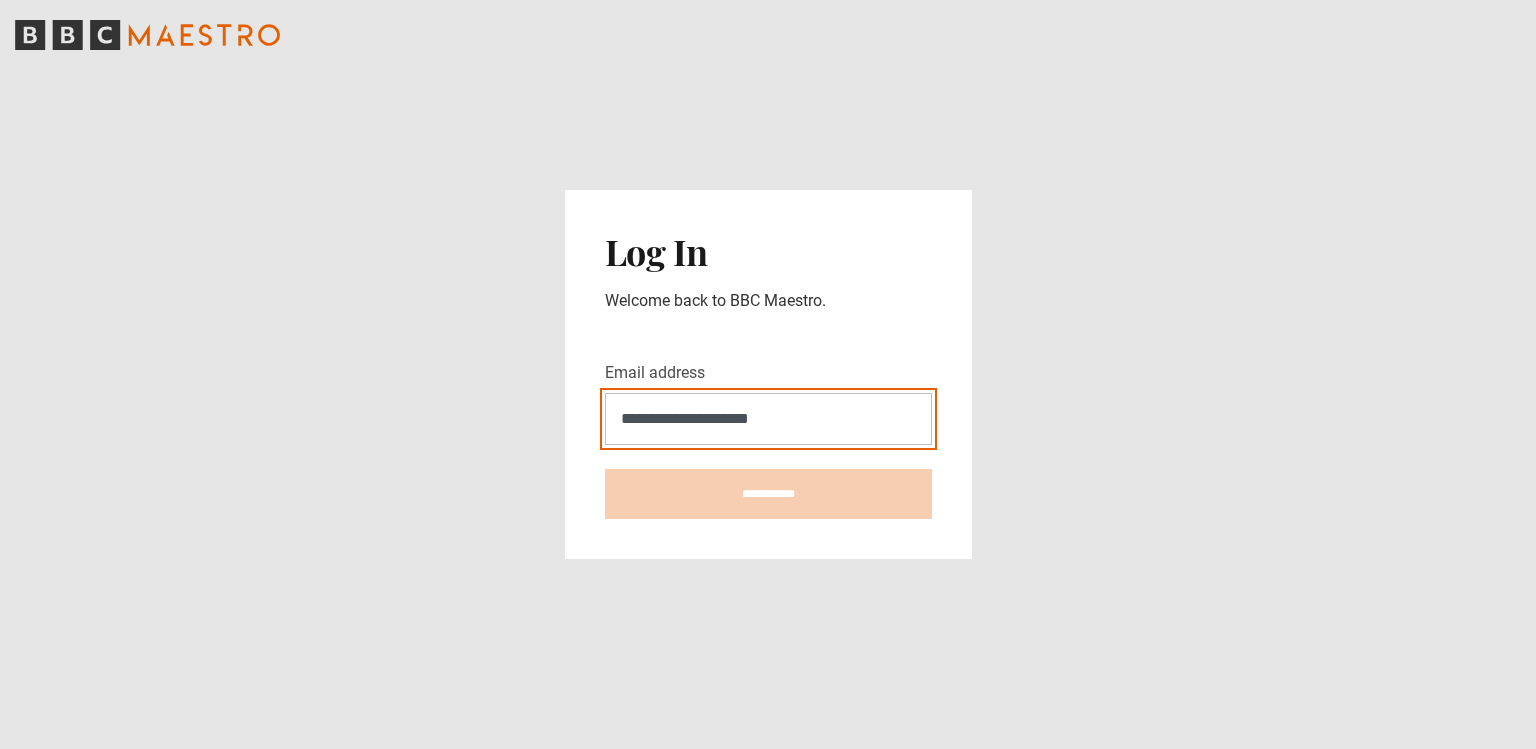 type on "**********" 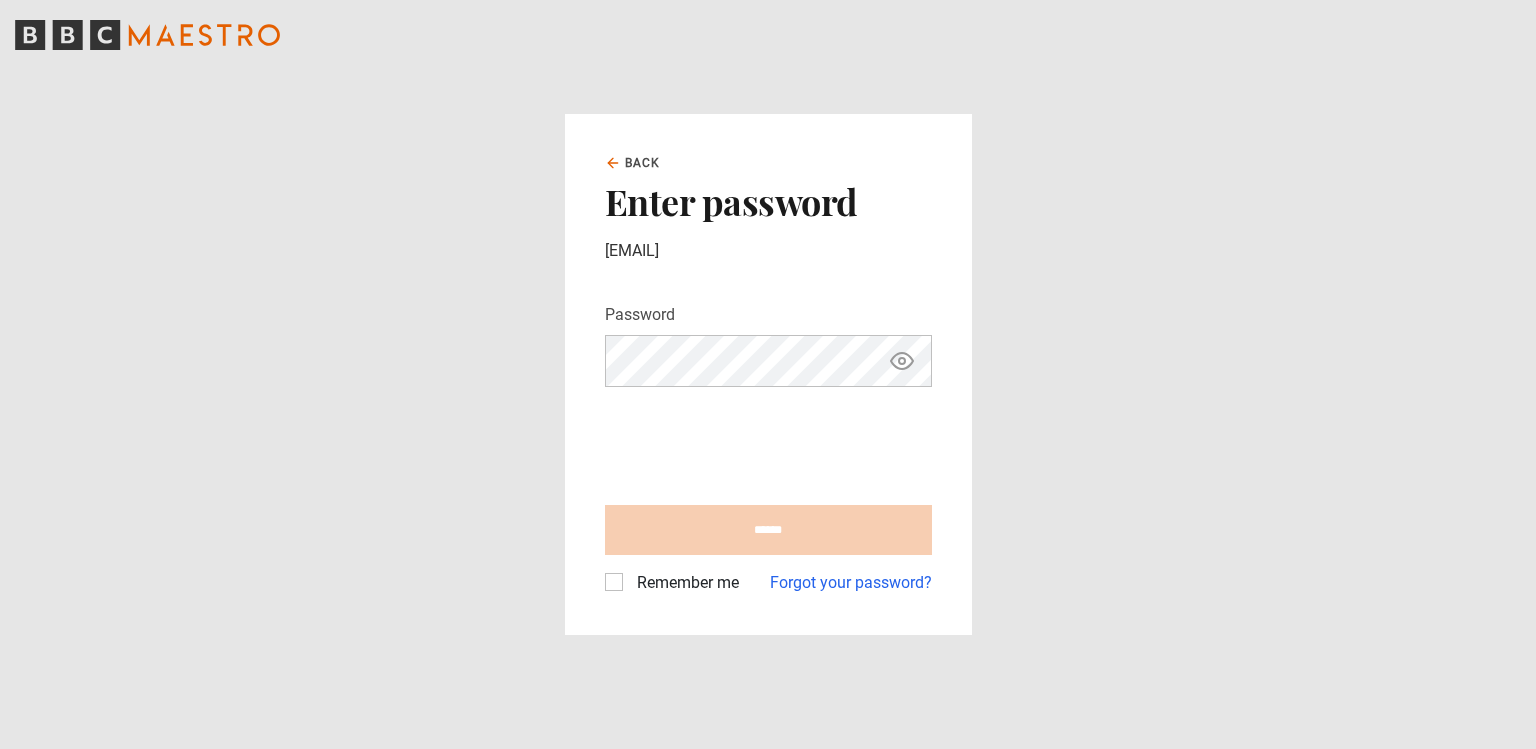 scroll, scrollTop: 0, scrollLeft: 0, axis: both 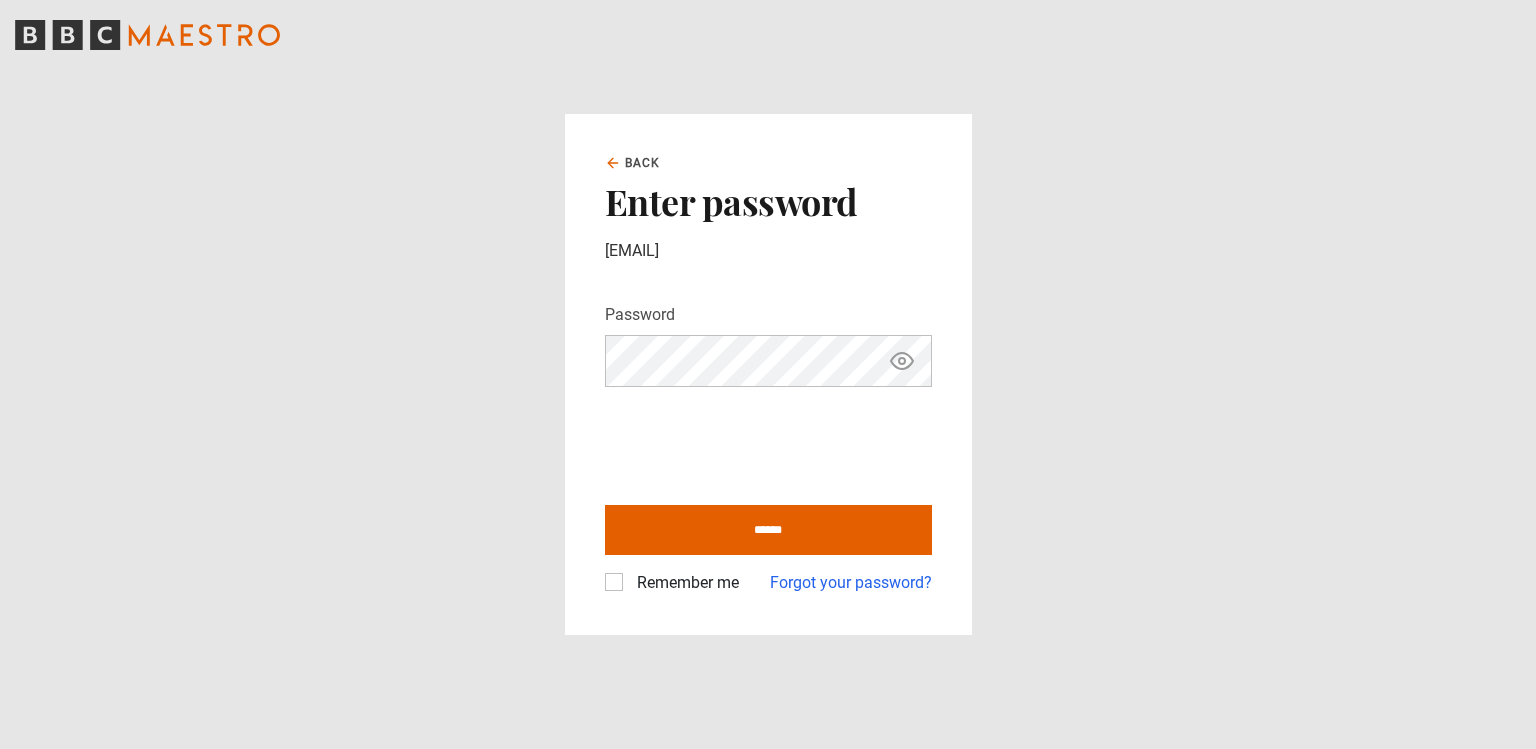 click 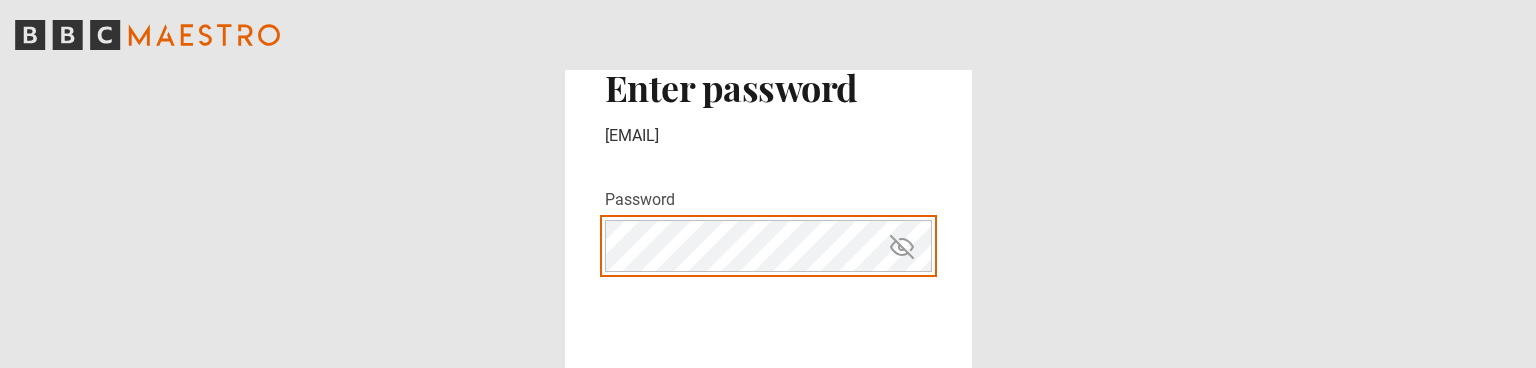 click on "******" at bounding box center [768, 415] 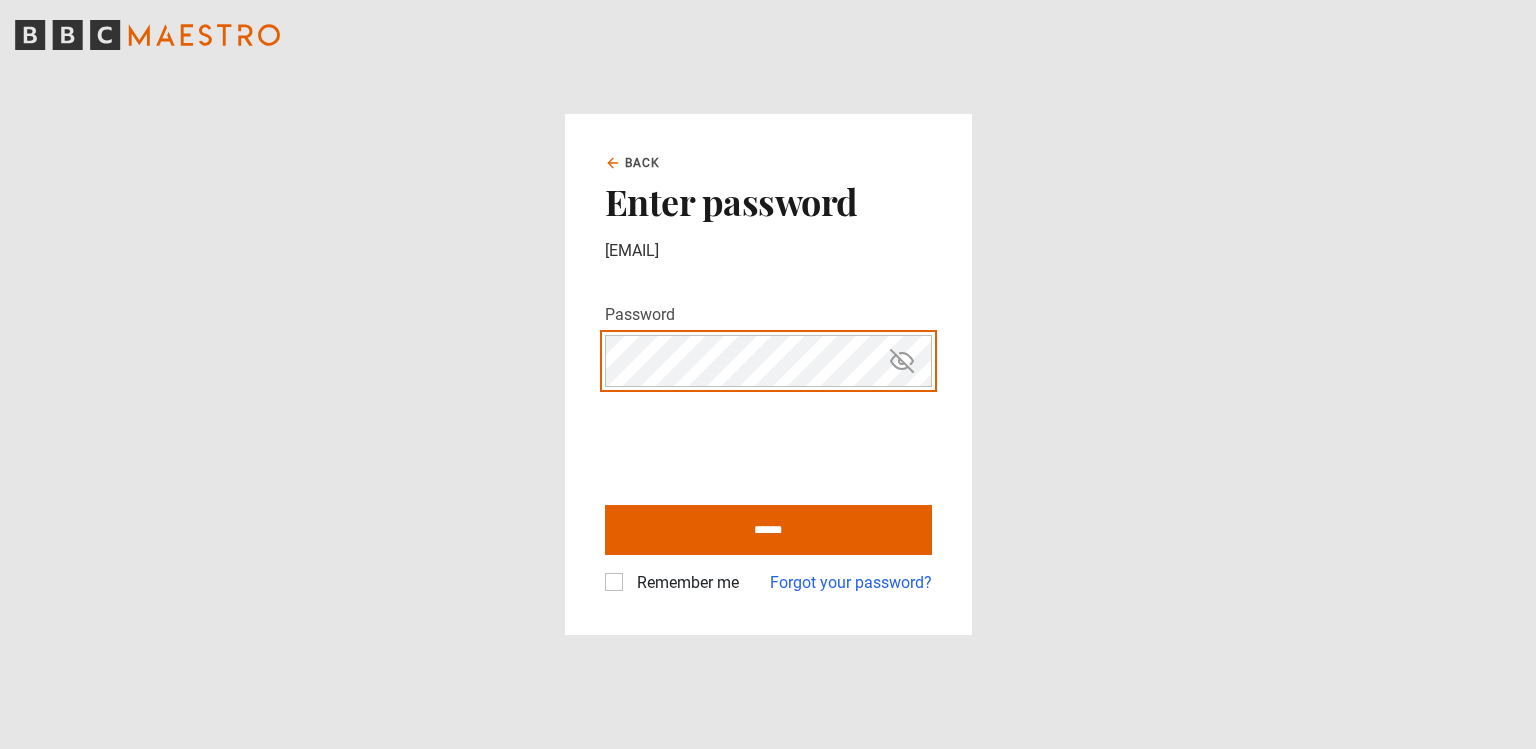 type on "**********" 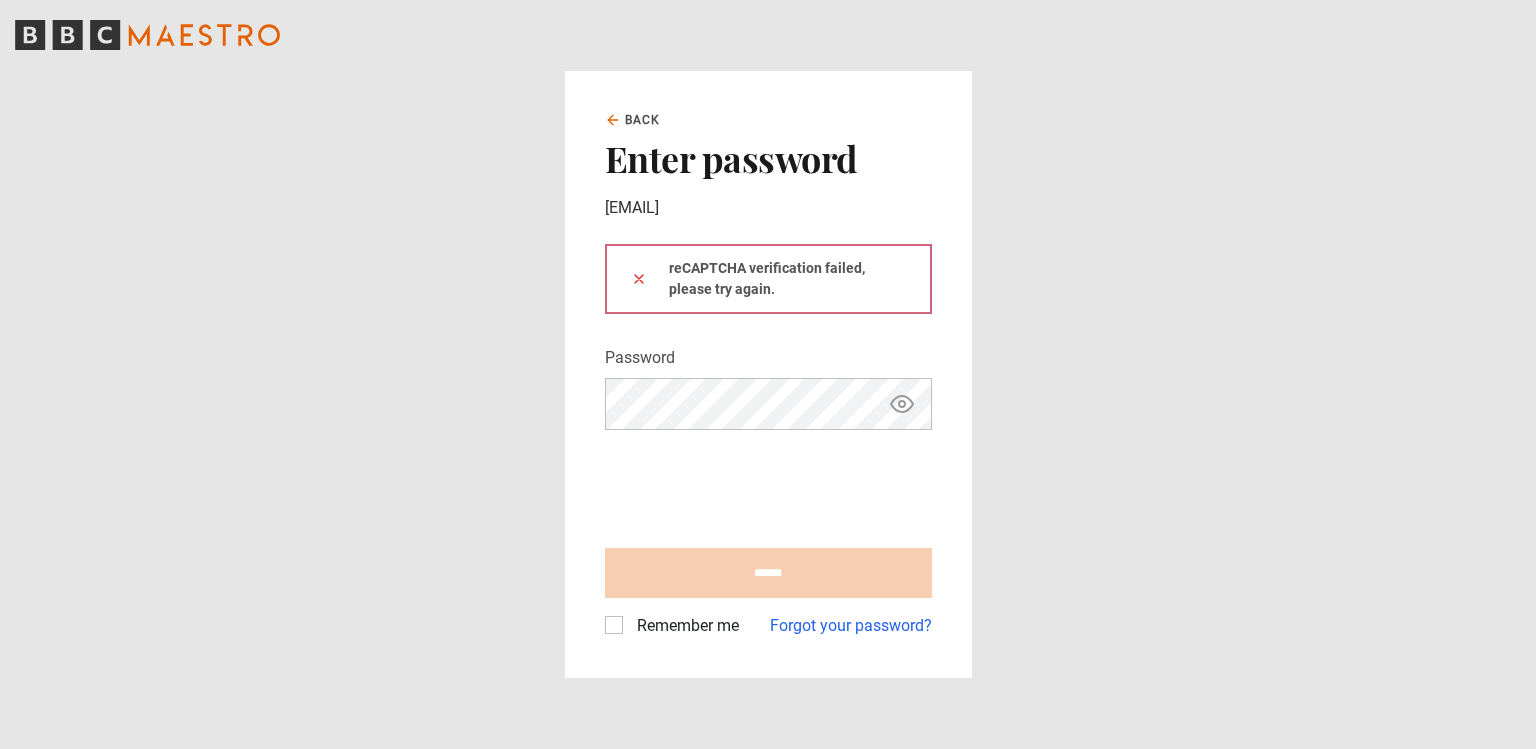 scroll, scrollTop: 0, scrollLeft: 0, axis: both 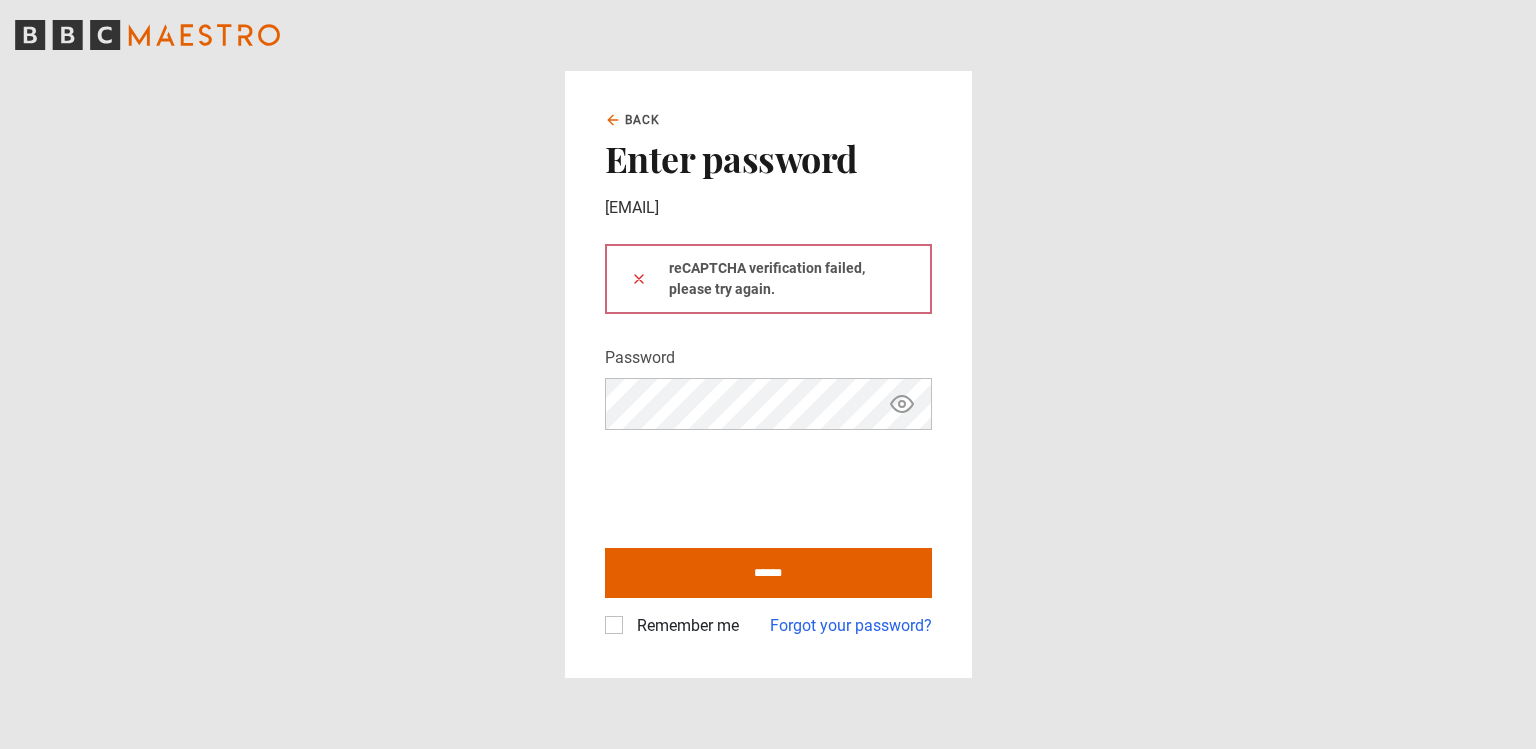 click 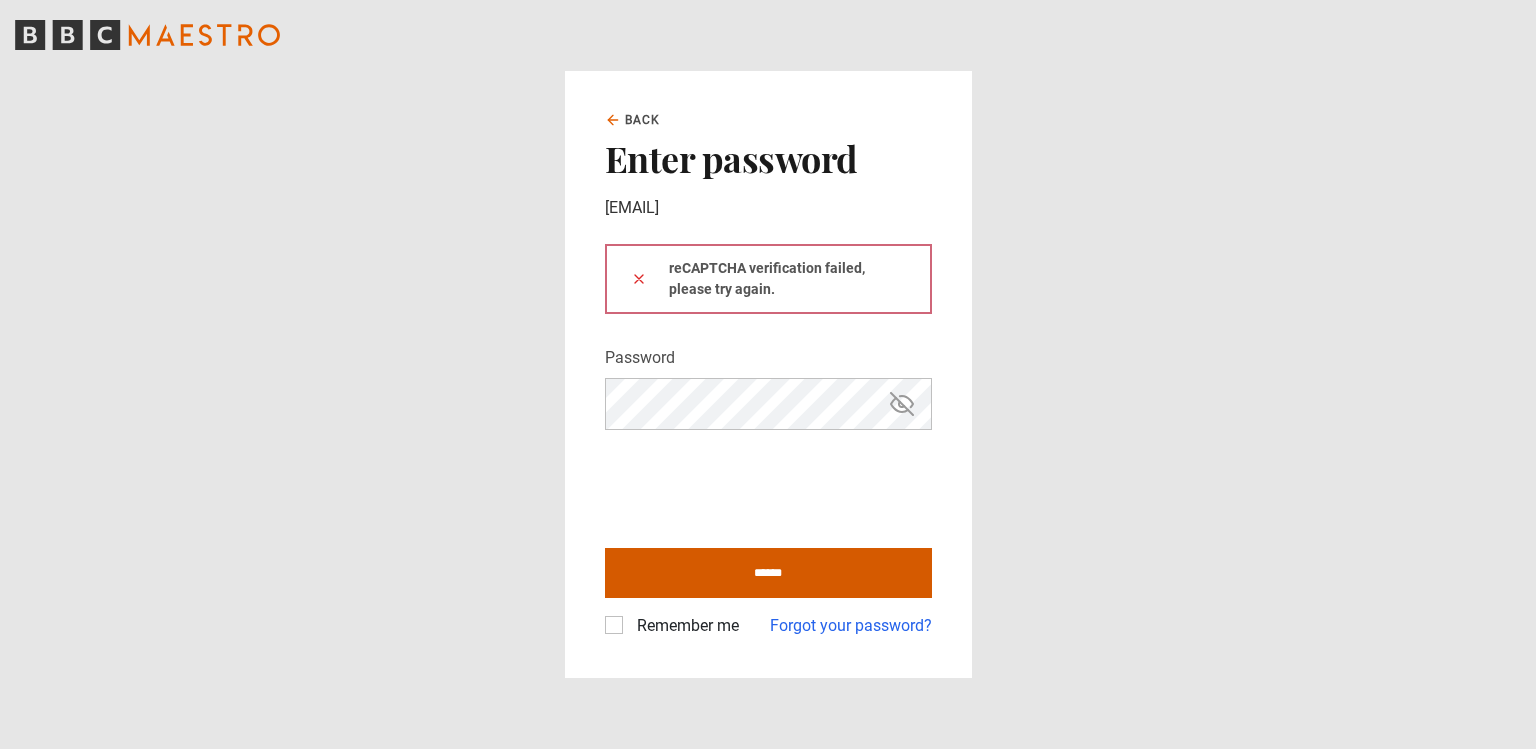 click on "******" at bounding box center (768, 573) 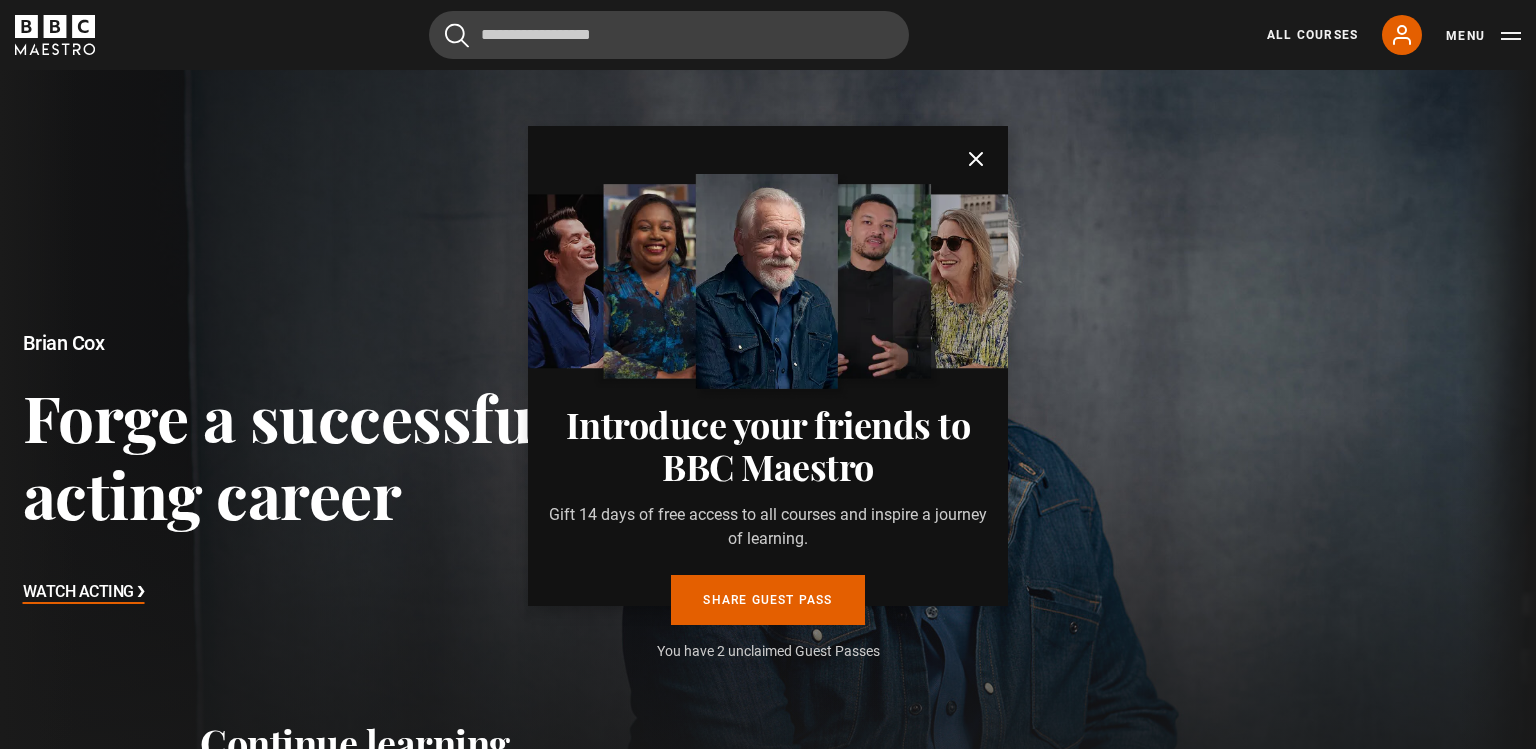 scroll, scrollTop: 0, scrollLeft: 0, axis: both 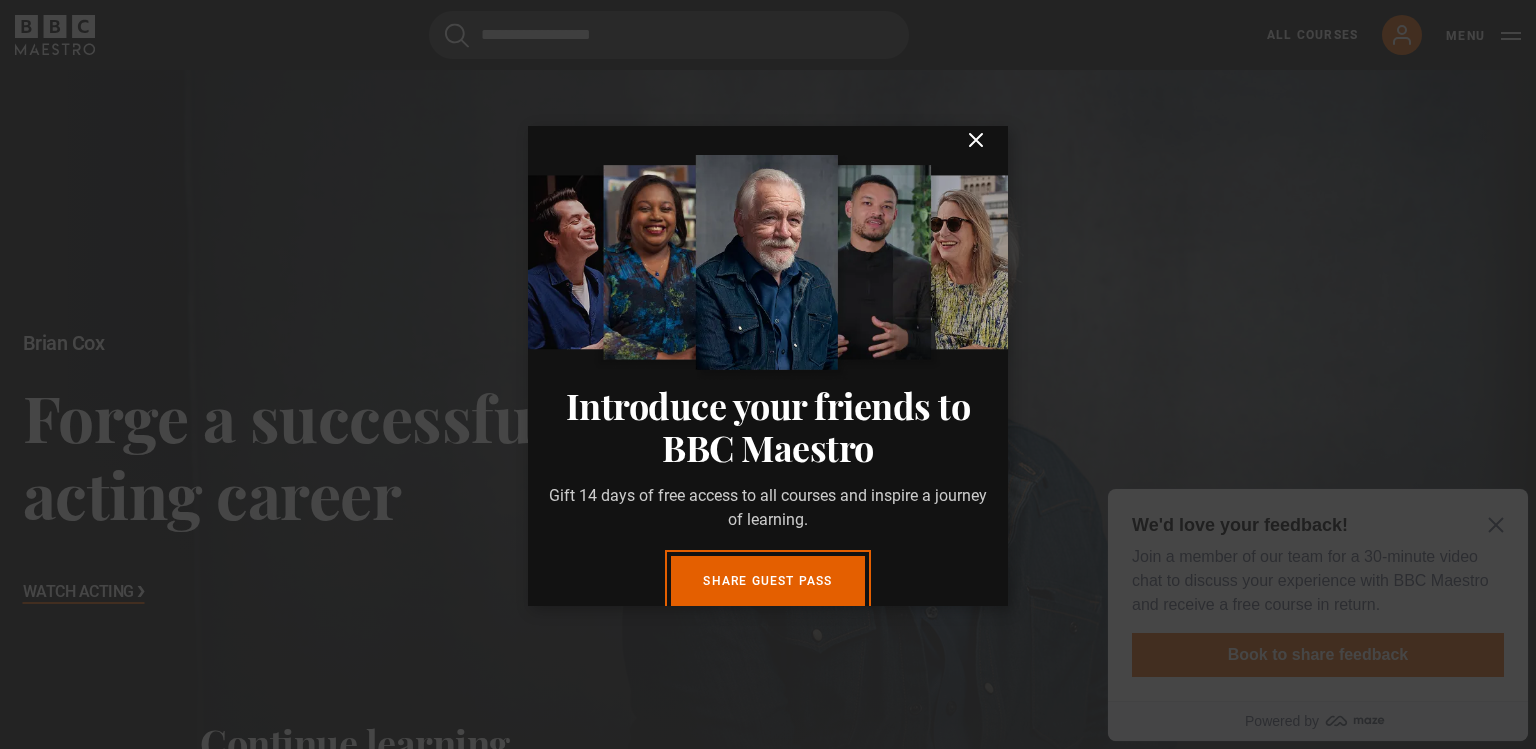 click 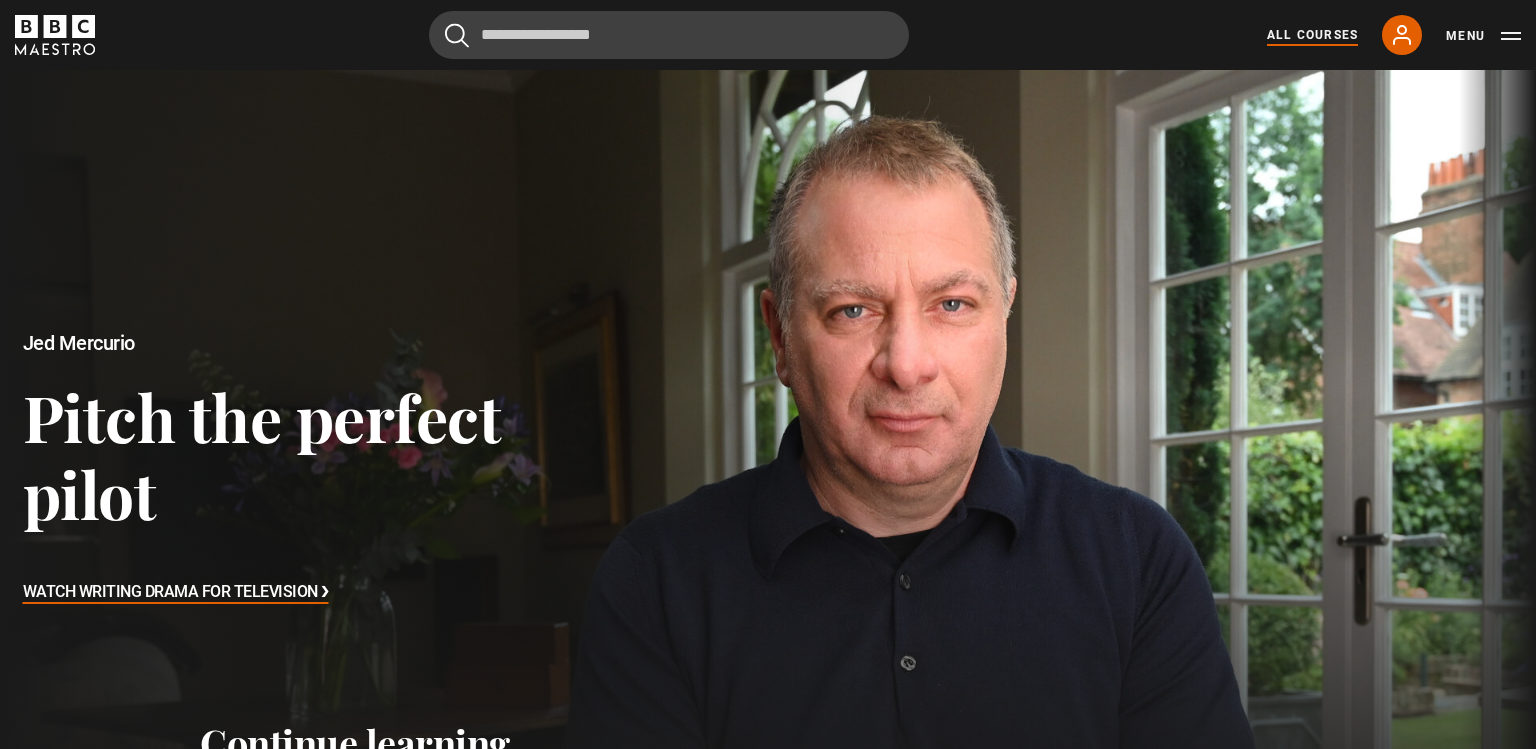 click on "All Courses" at bounding box center (1312, 35) 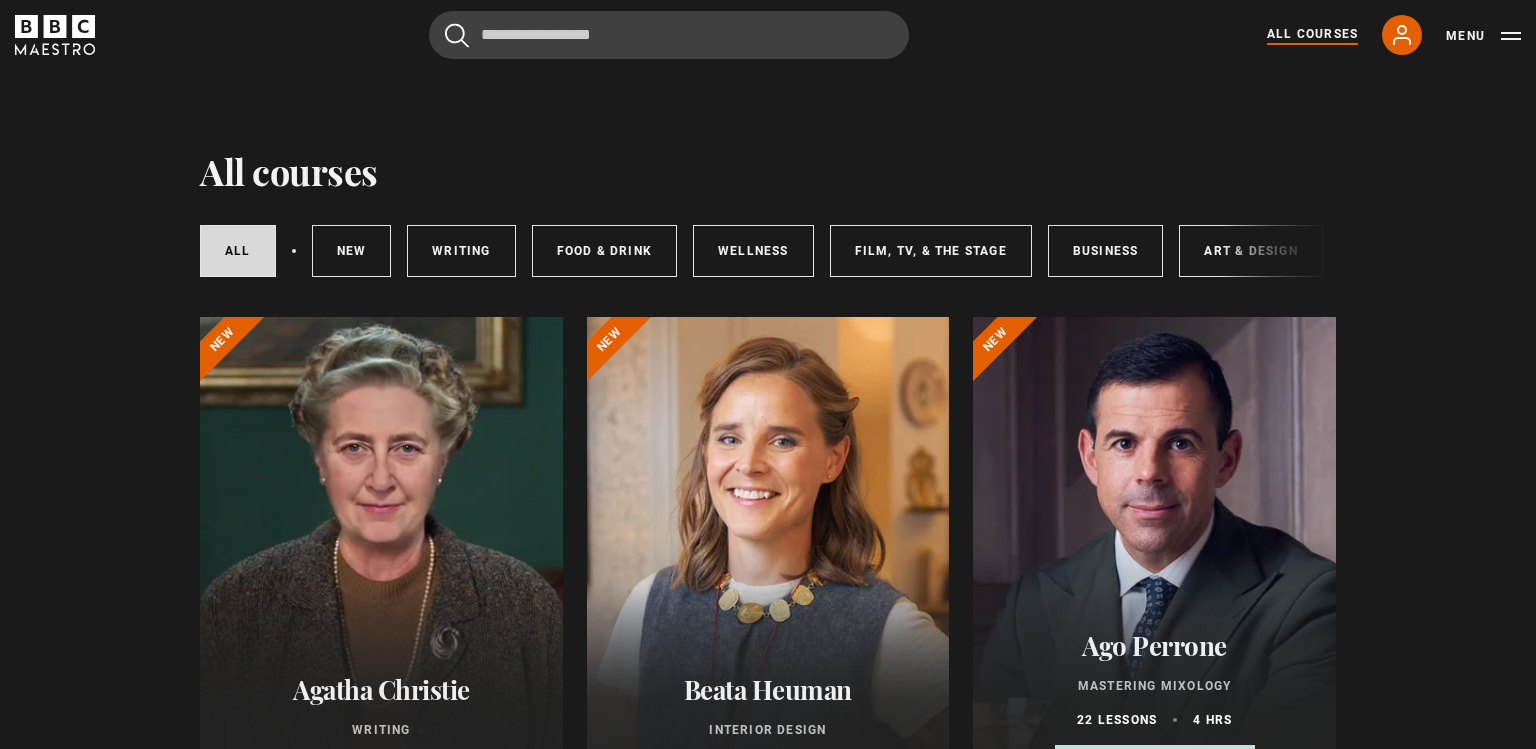 scroll, scrollTop: 0, scrollLeft: 0, axis: both 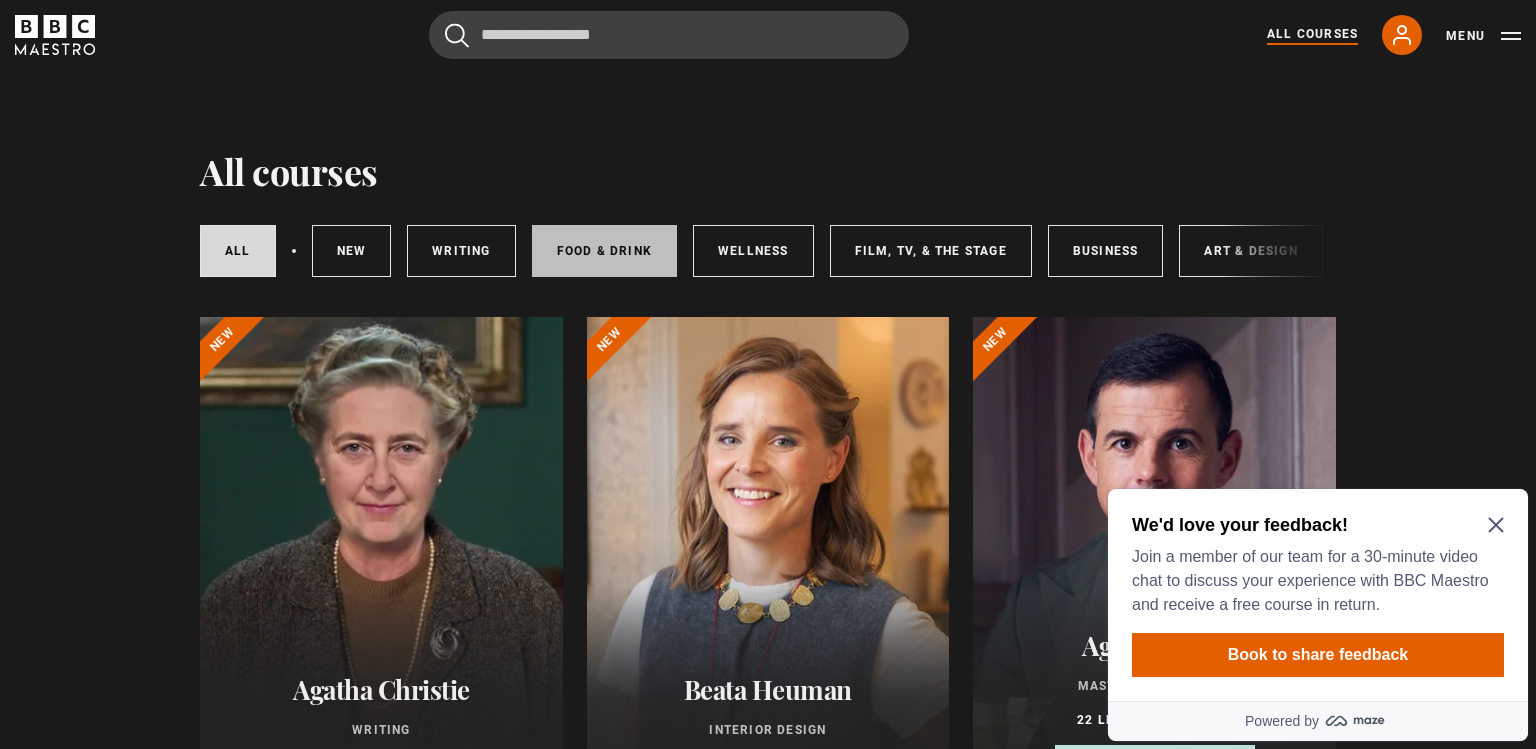 click on "Food & Drink" at bounding box center (604, 251) 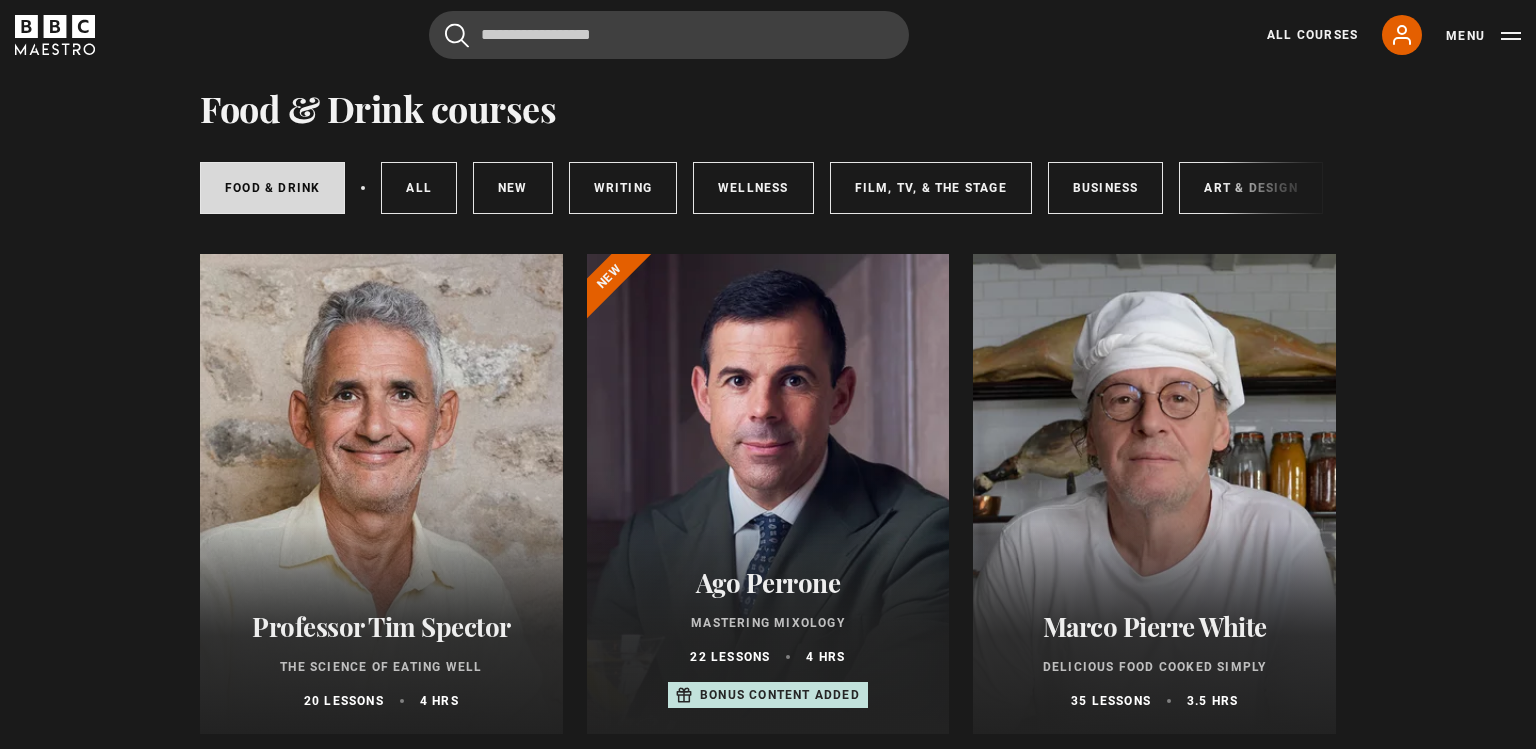 scroll, scrollTop: 64, scrollLeft: 0, axis: vertical 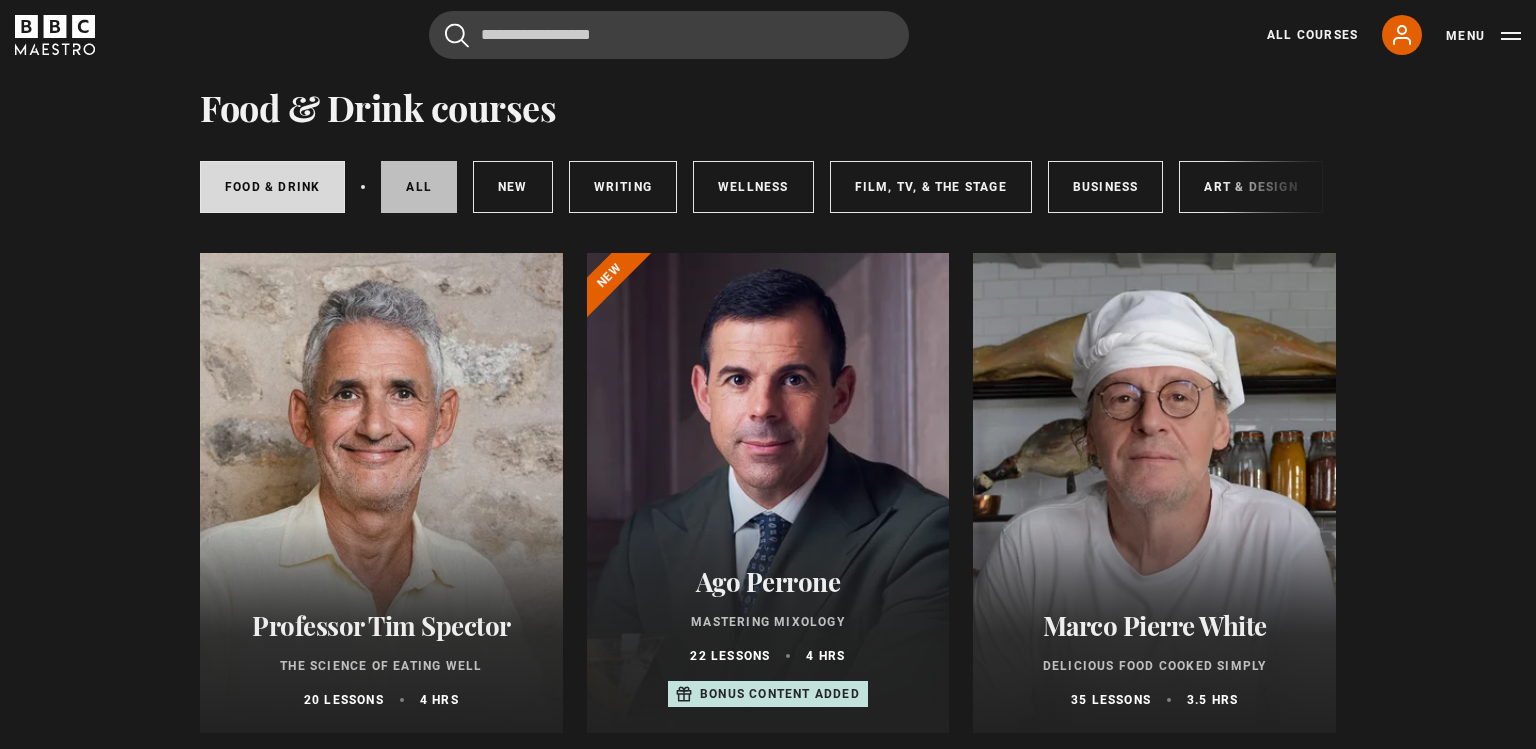 click on "All courses" at bounding box center (419, 187) 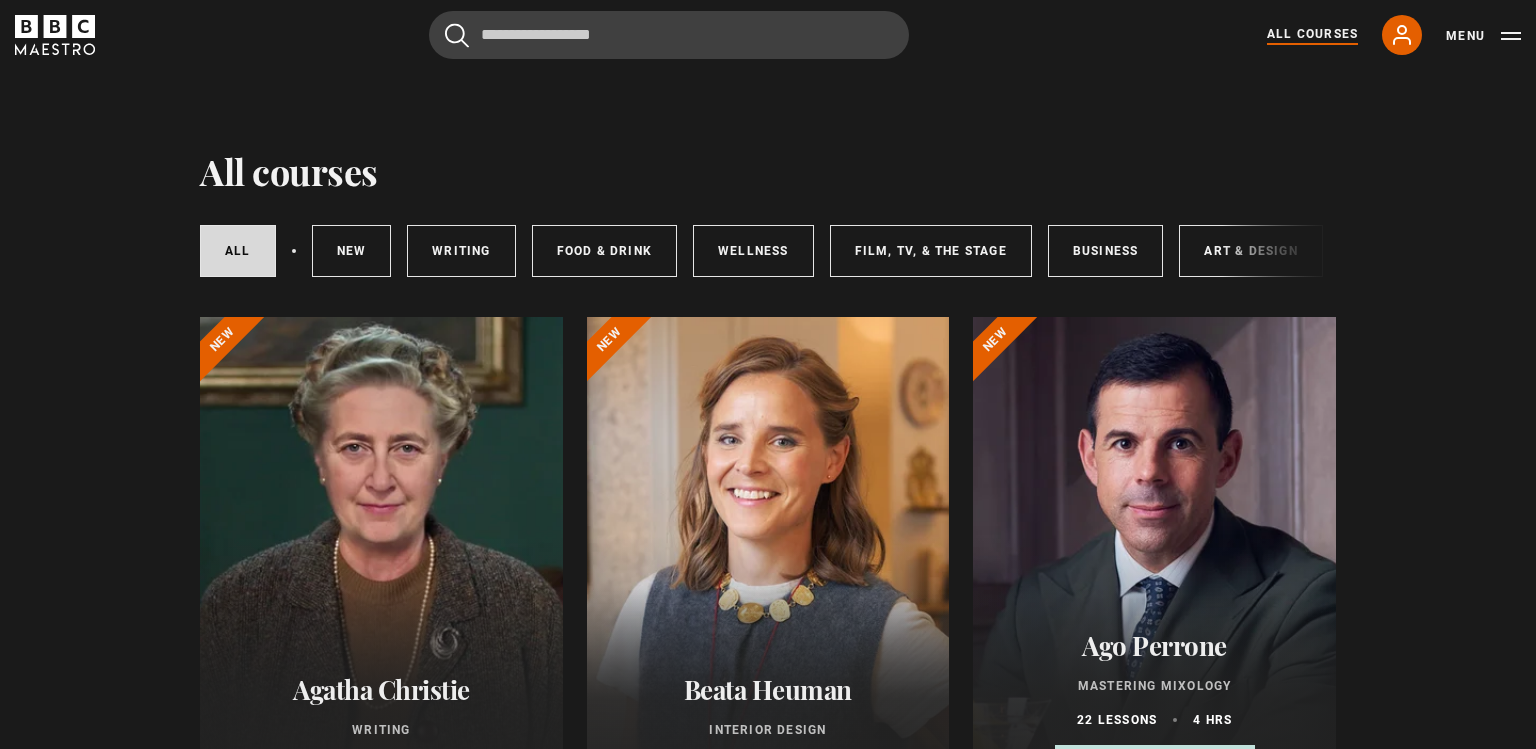 scroll, scrollTop: 0, scrollLeft: 0, axis: both 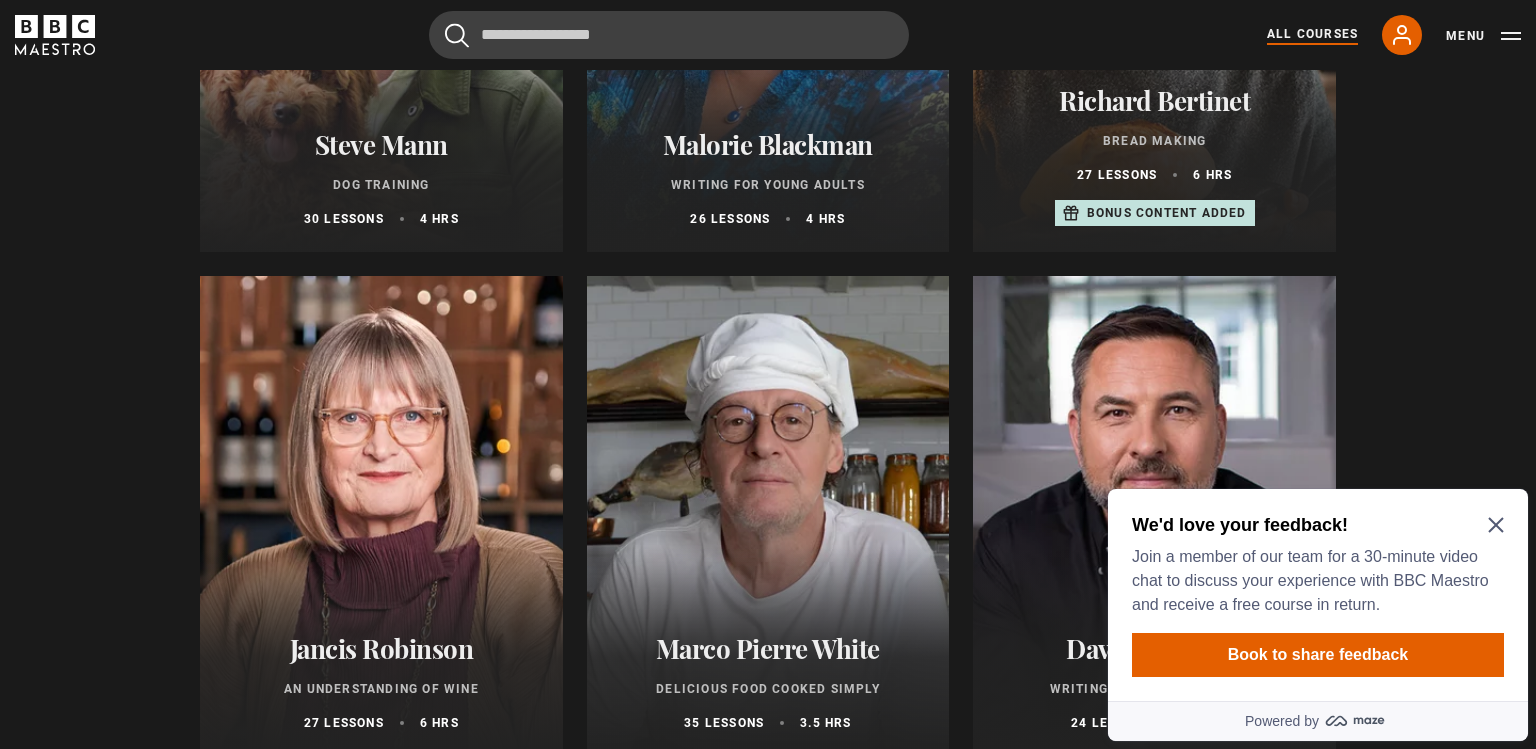click on "Richard Bertinet" at bounding box center [1154, 100] 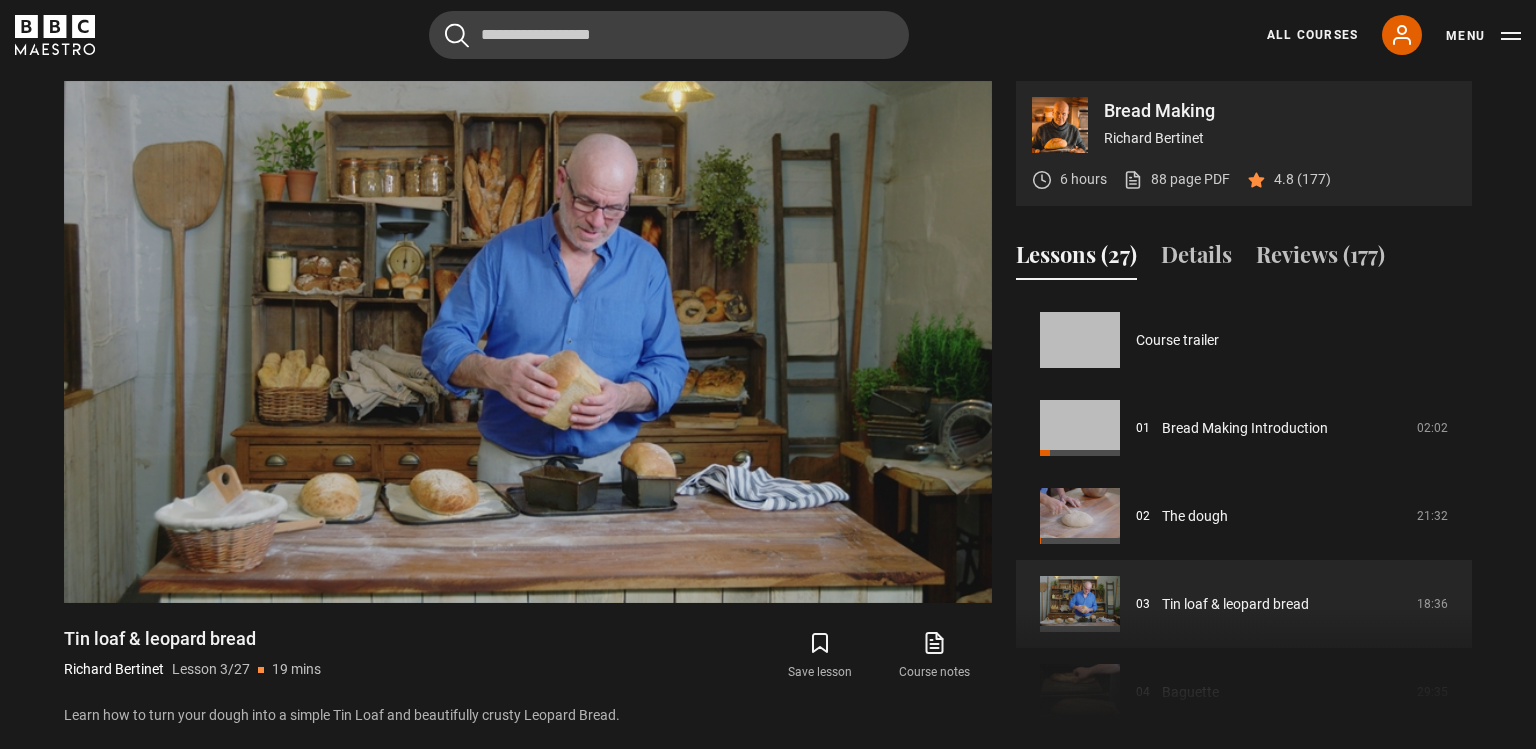 scroll, scrollTop: 884, scrollLeft: 0, axis: vertical 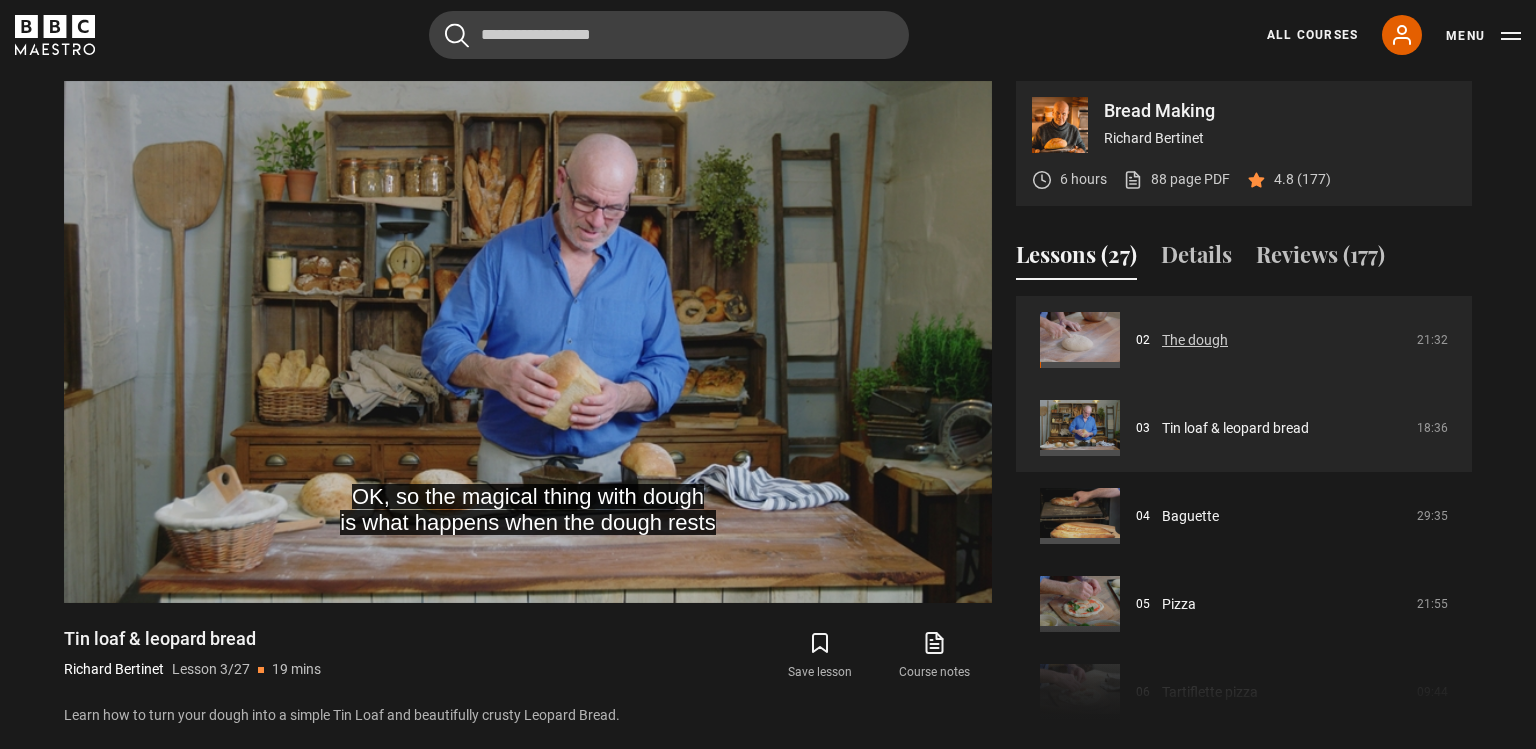 click on "The dough" at bounding box center [1195, 340] 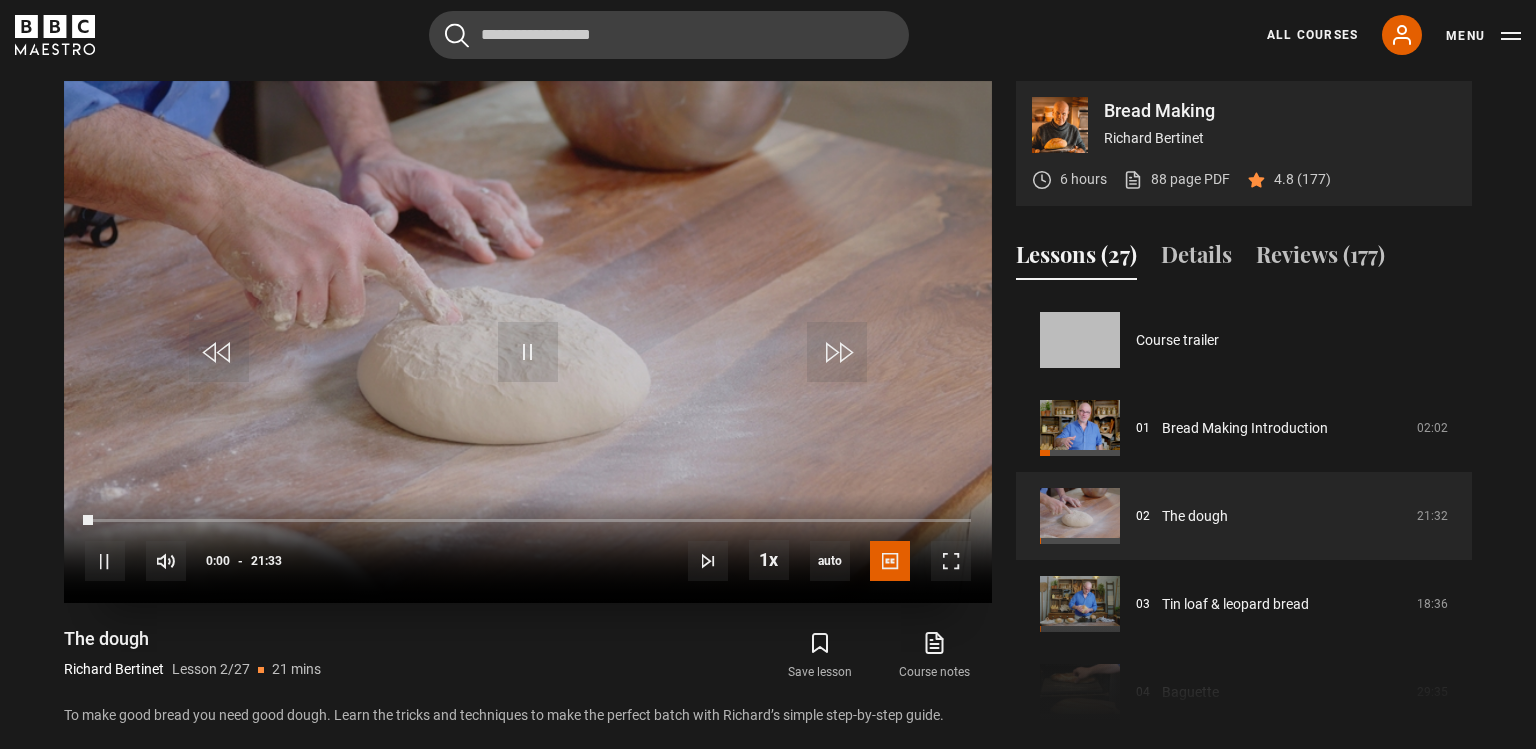 scroll, scrollTop: 884, scrollLeft: 0, axis: vertical 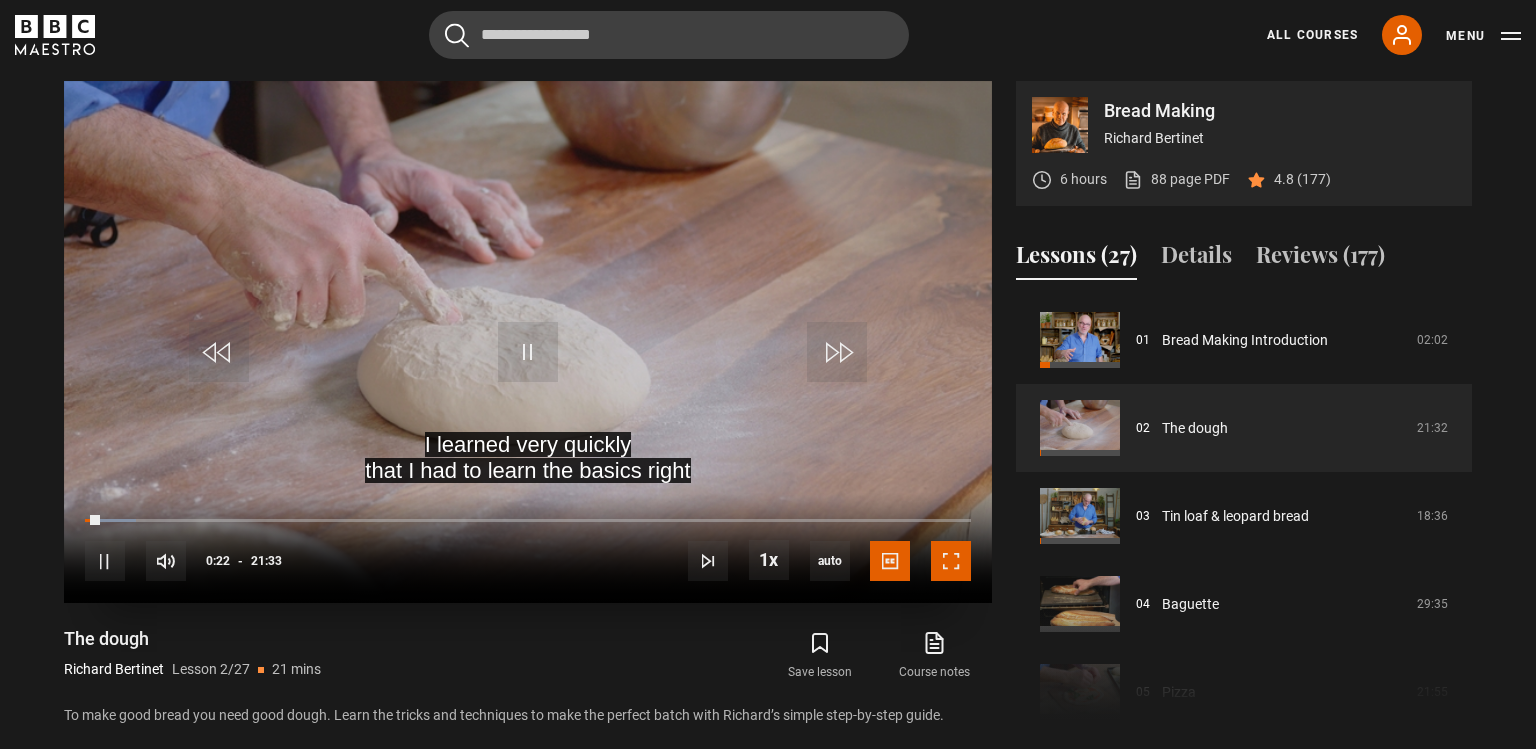 click at bounding box center [951, 561] 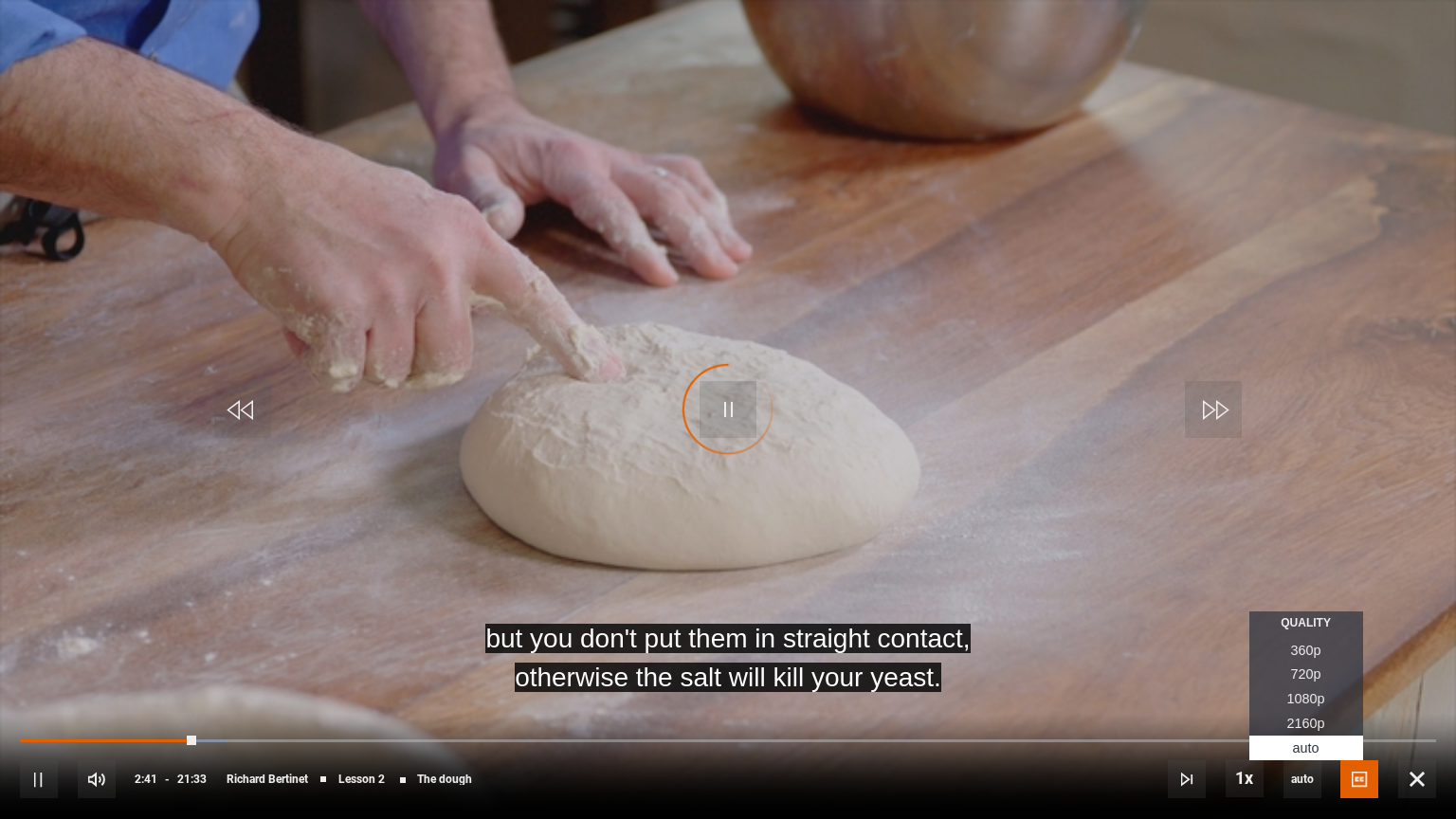 click on "360p" at bounding box center [1306, 650] 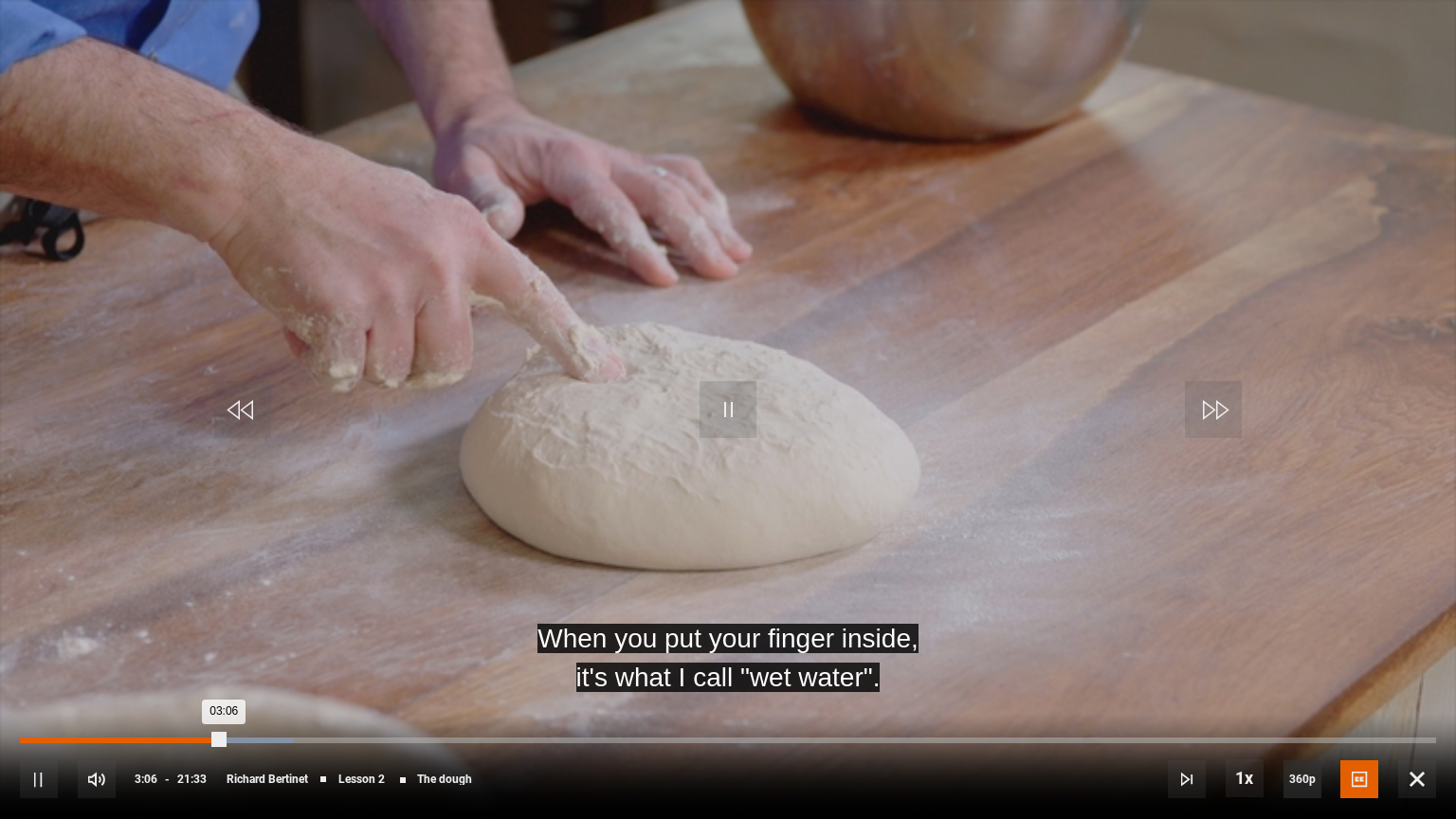 click on "Loaded :  19.33% 01:07 03:06" at bounding box center (728, 750) 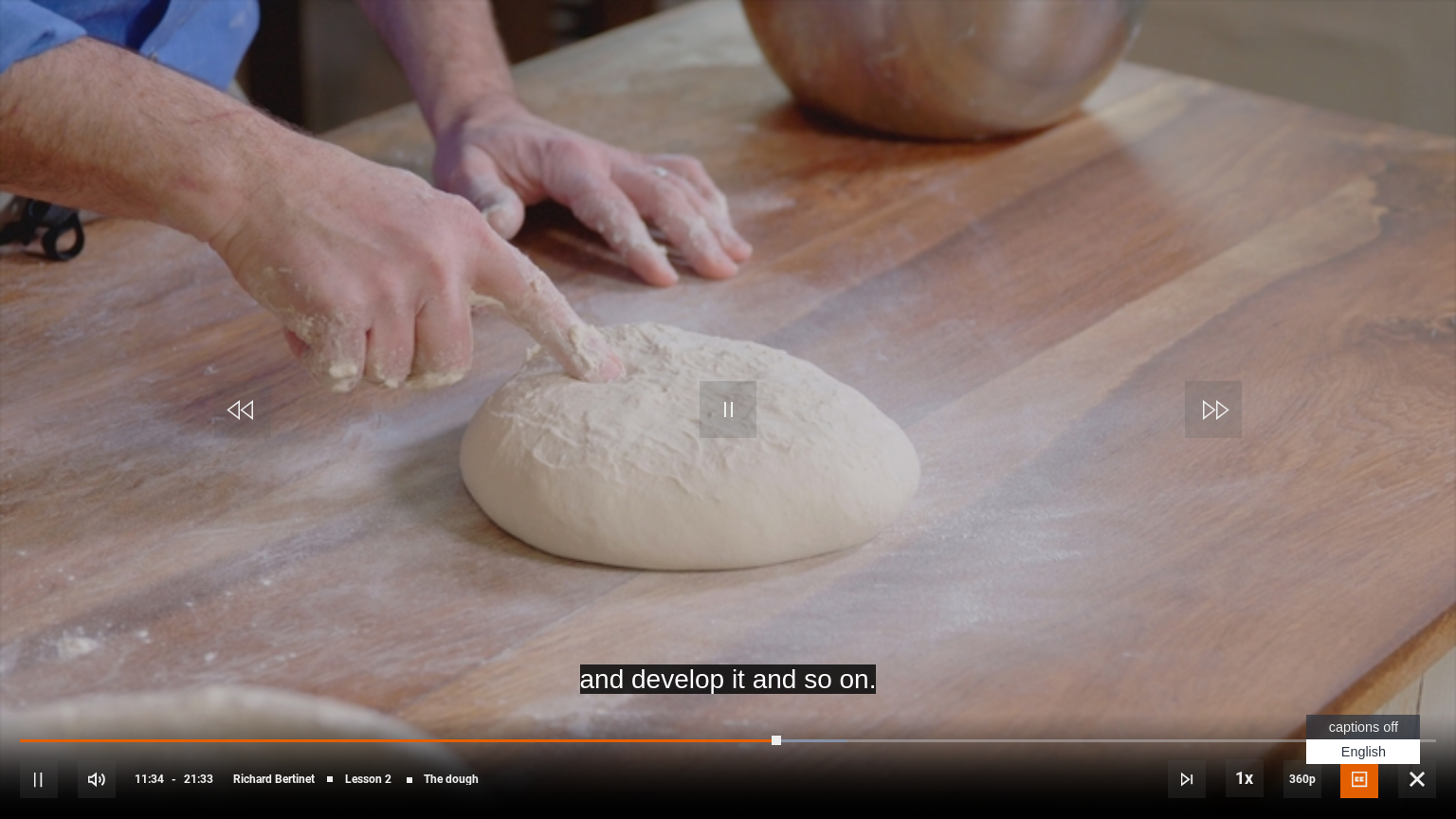 click on "captions off" at bounding box center [1363, 727] 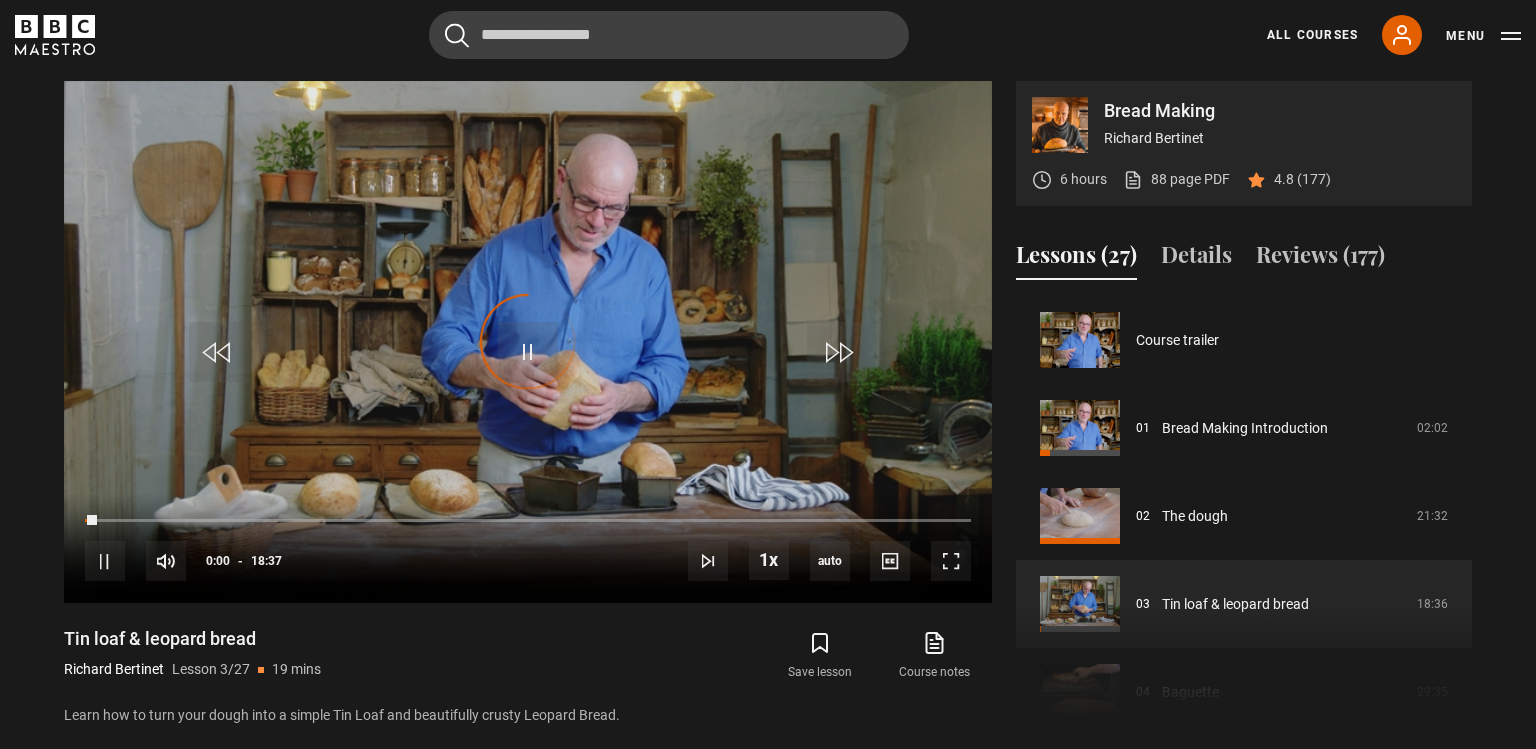 scroll, scrollTop: 176, scrollLeft: 0, axis: vertical 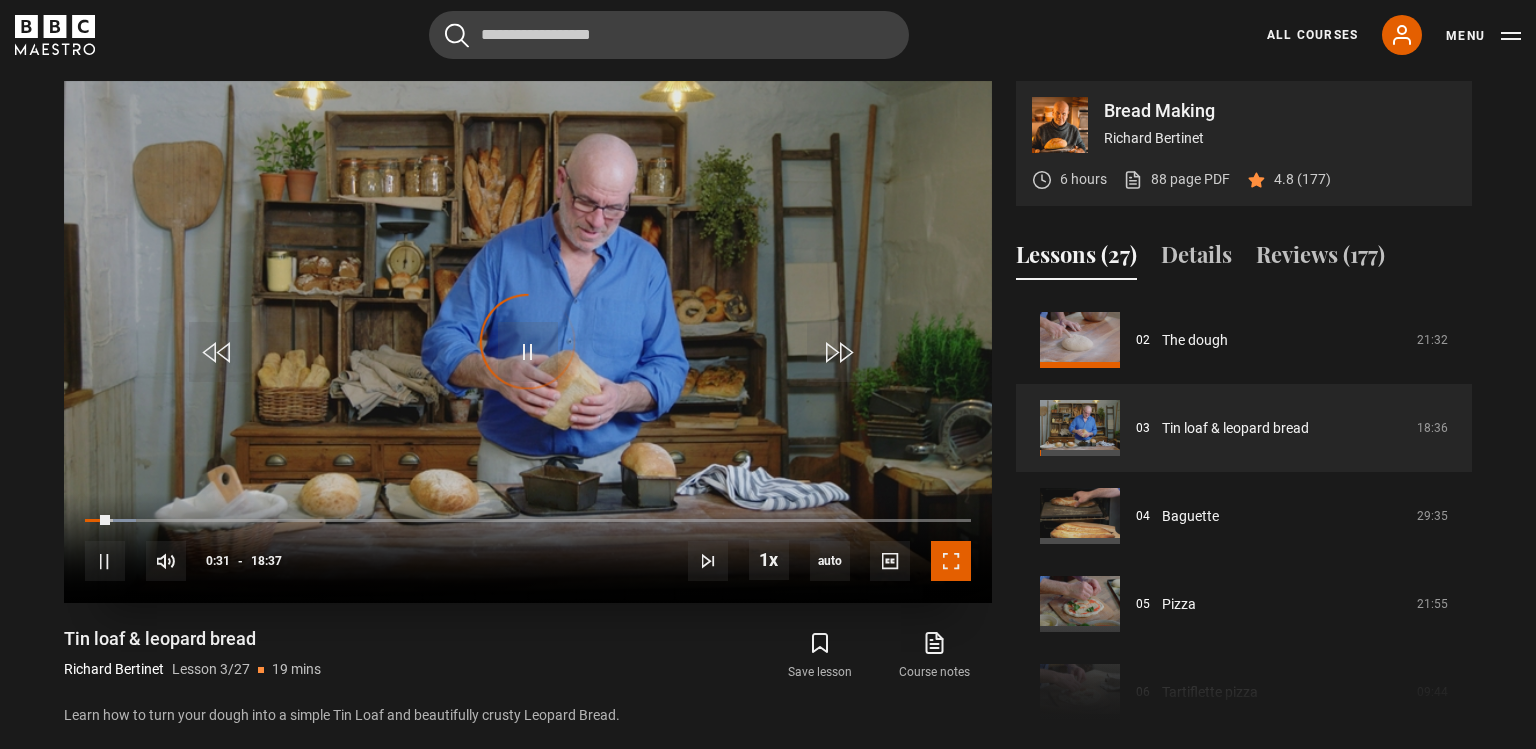 click at bounding box center [951, 561] 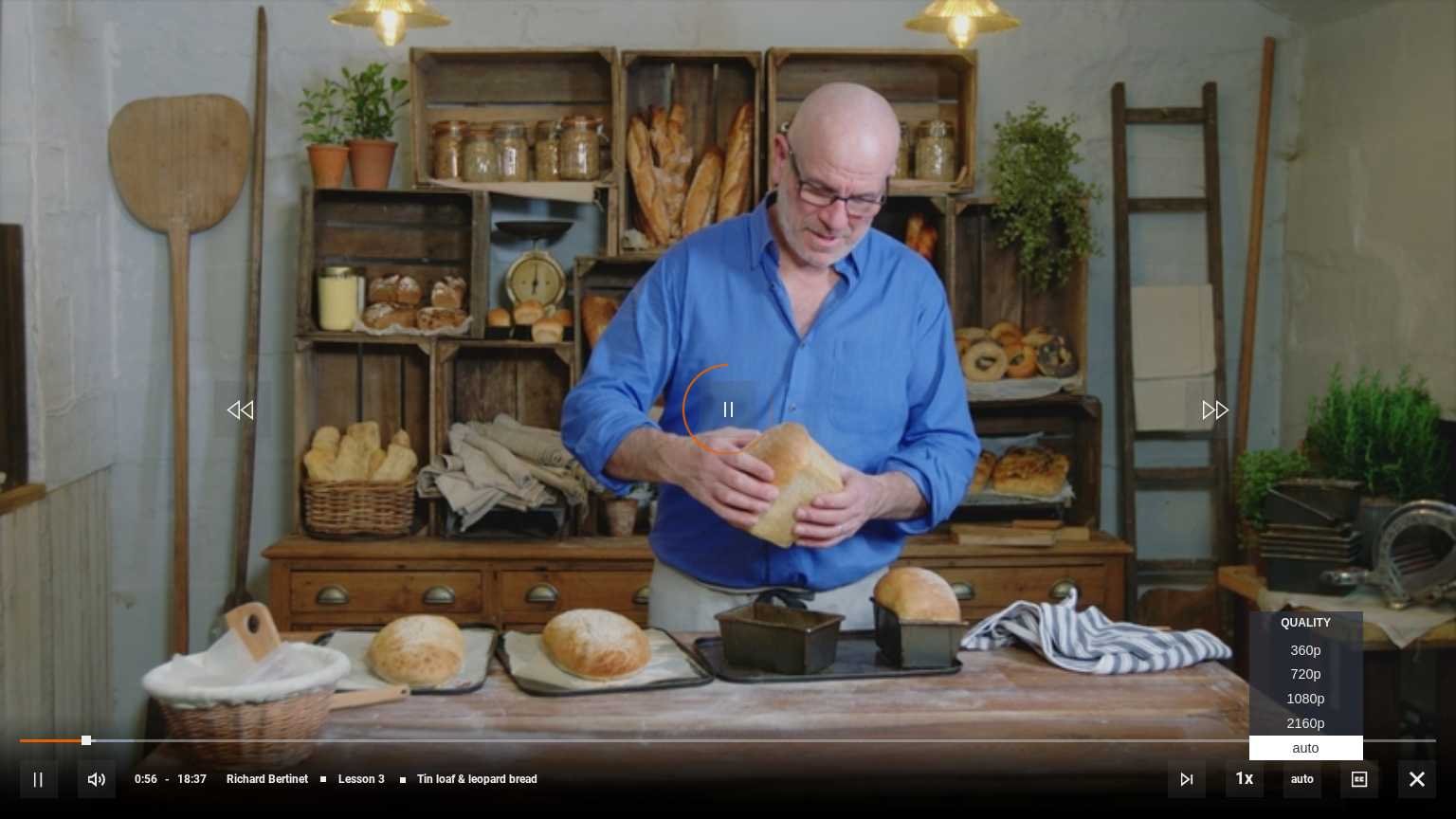 click on "360p" at bounding box center [1306, 650] 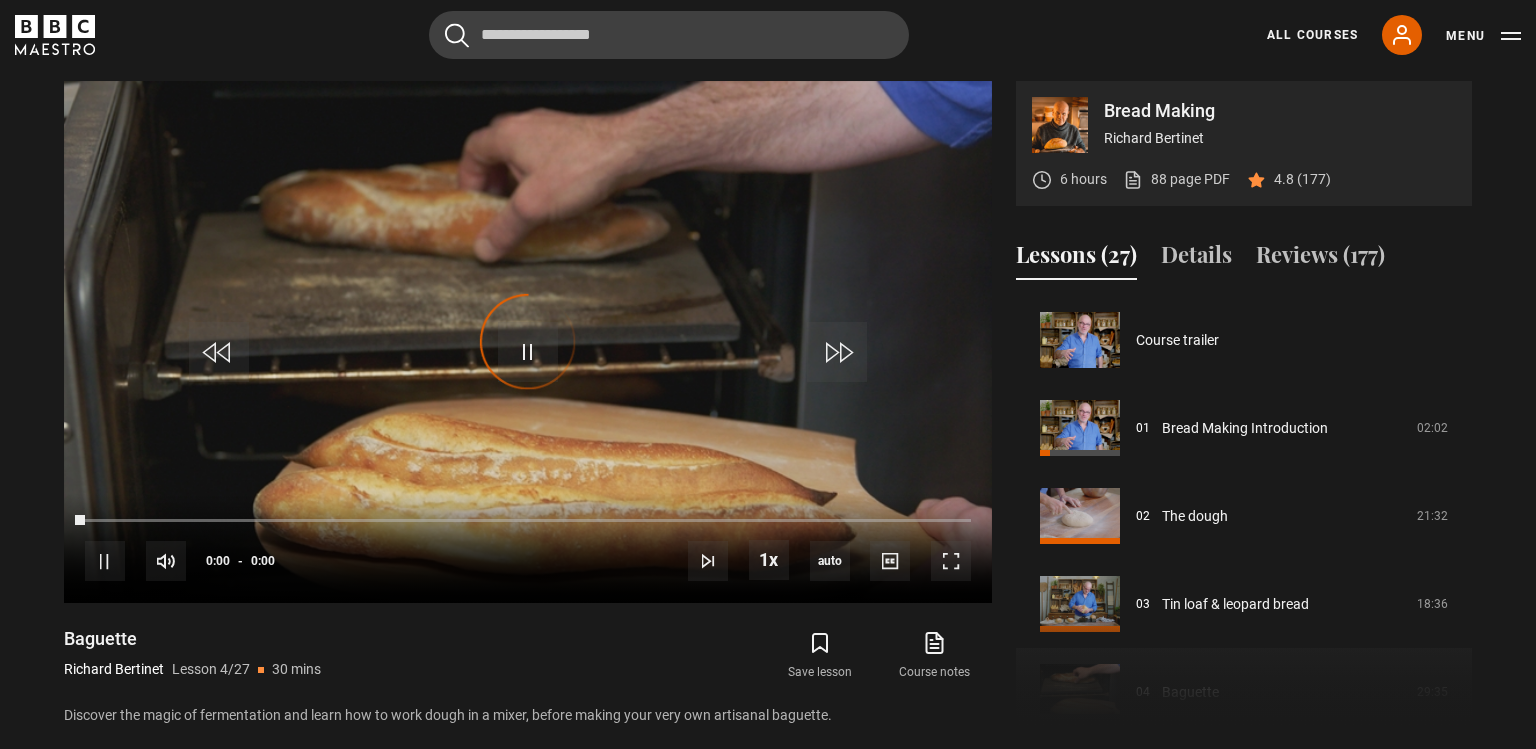 scroll, scrollTop: 264, scrollLeft: 0, axis: vertical 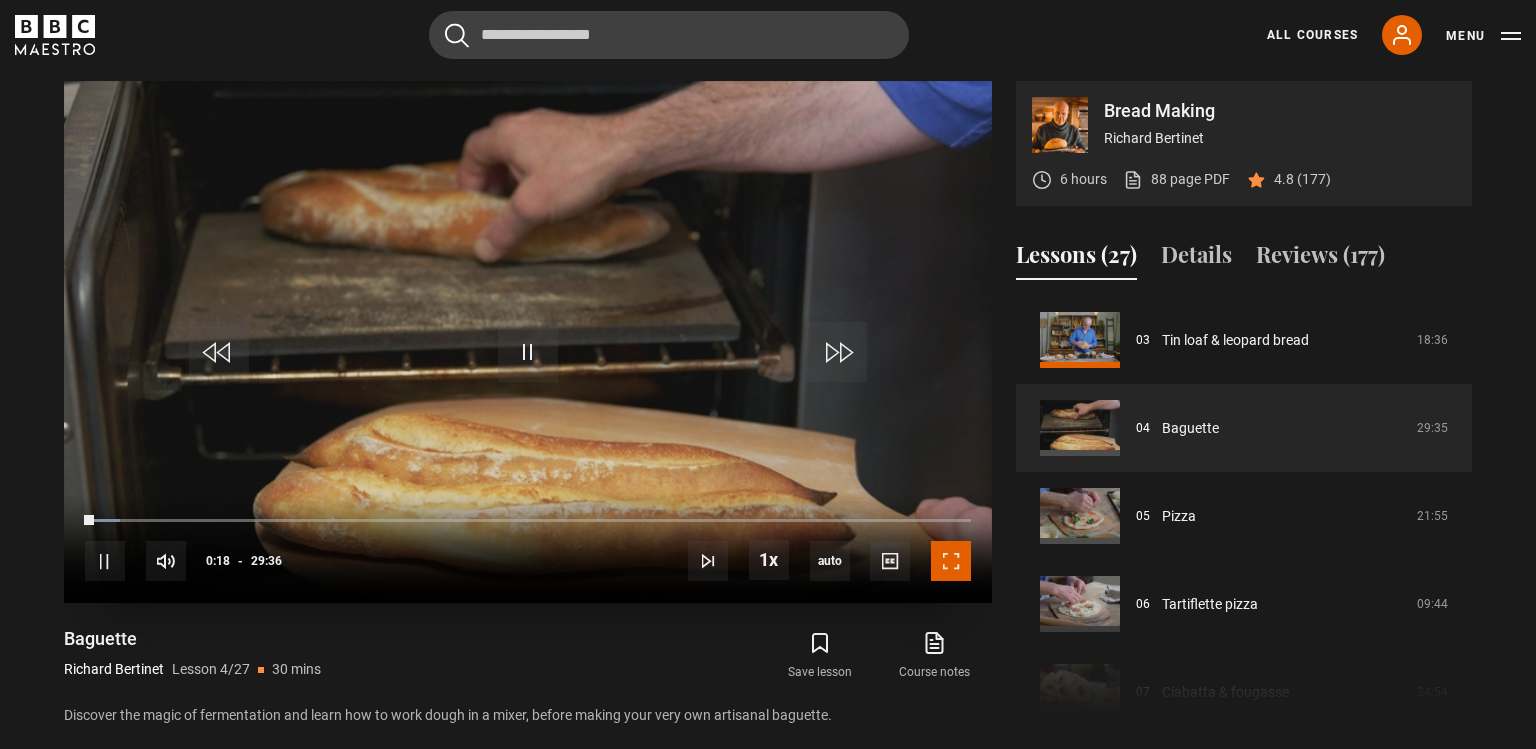 click at bounding box center (951, 561) 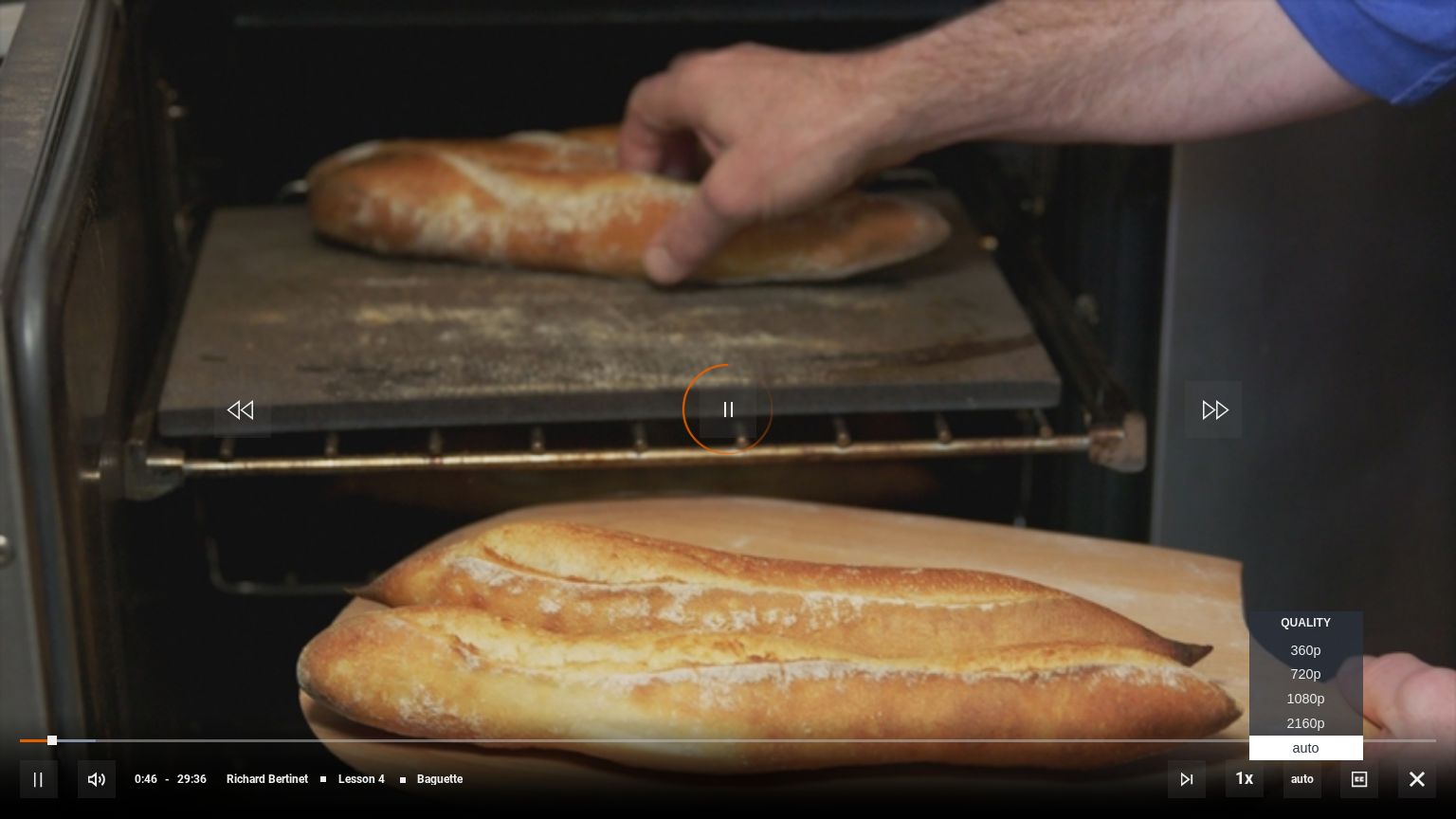 click on "360p" at bounding box center [1306, 650] 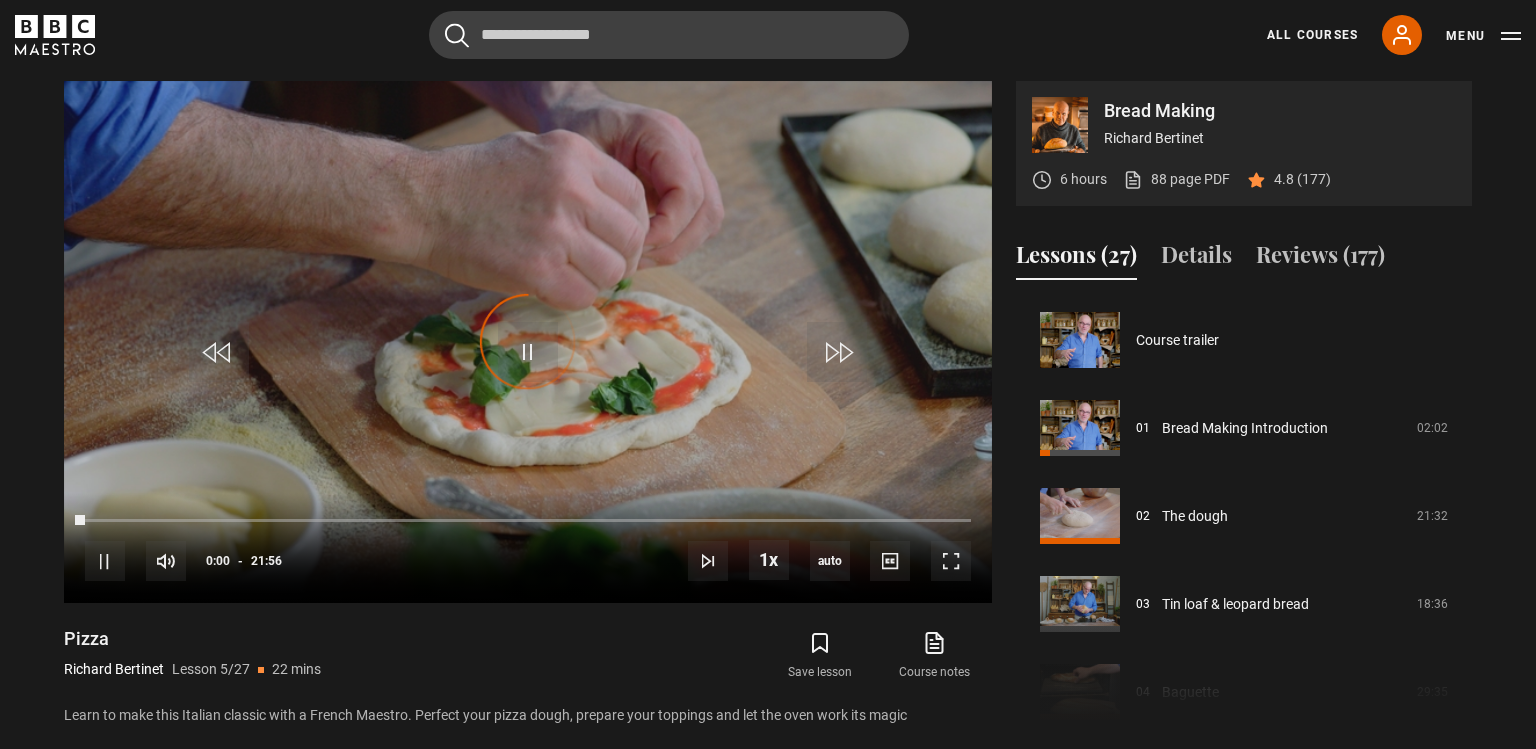 scroll, scrollTop: 352, scrollLeft: 0, axis: vertical 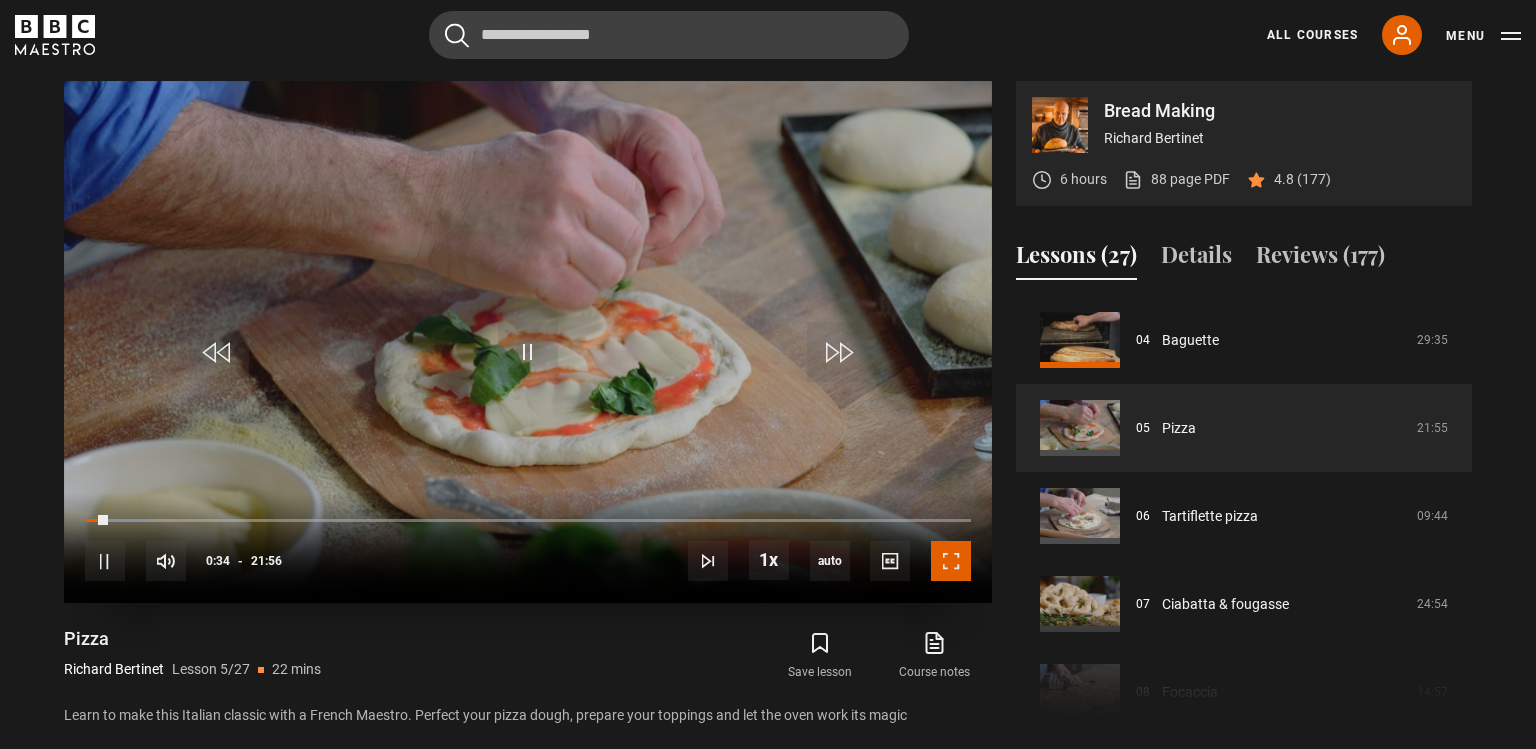 click at bounding box center [951, 561] 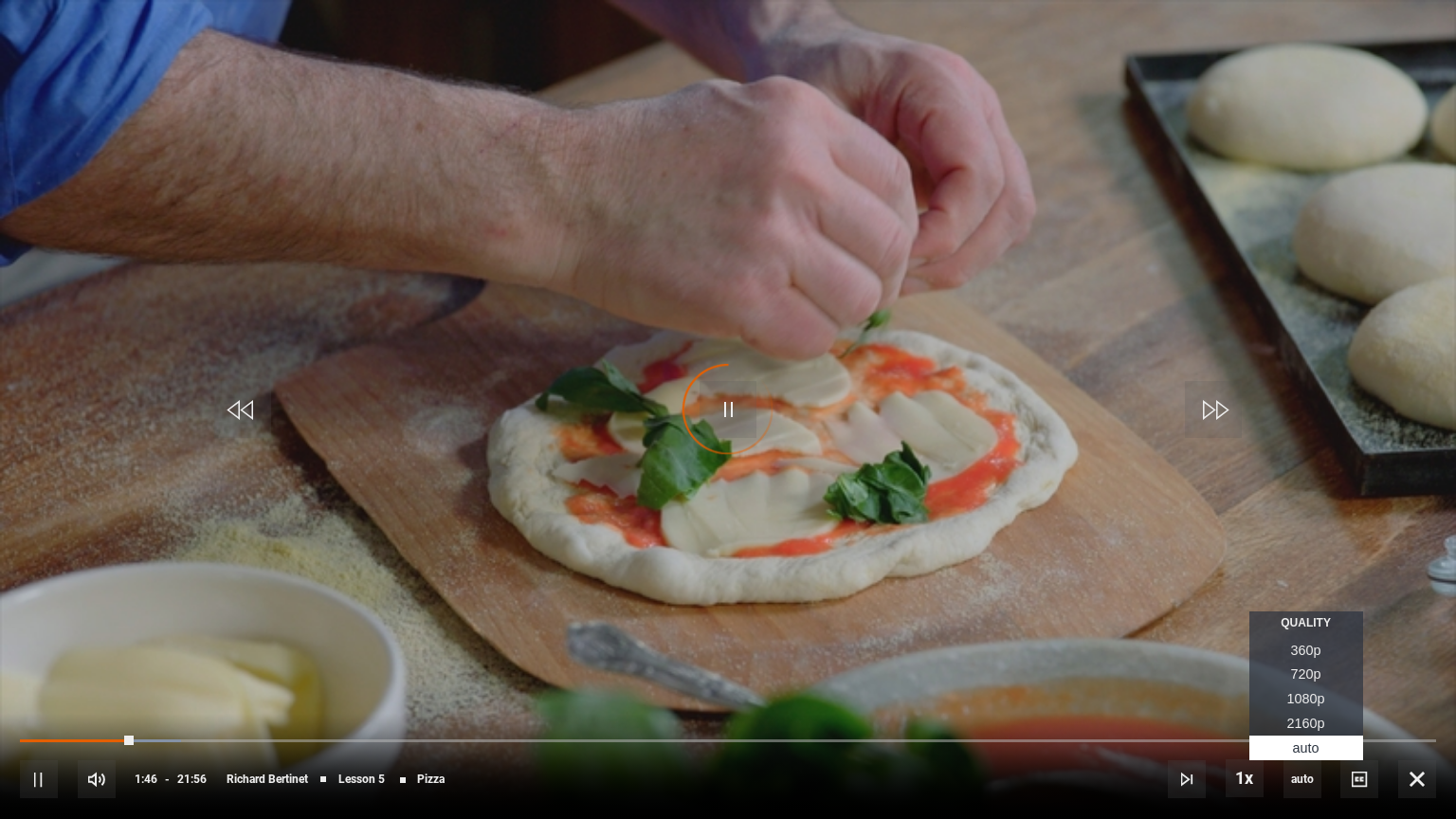 click on "360p" at bounding box center [1306, 650] 